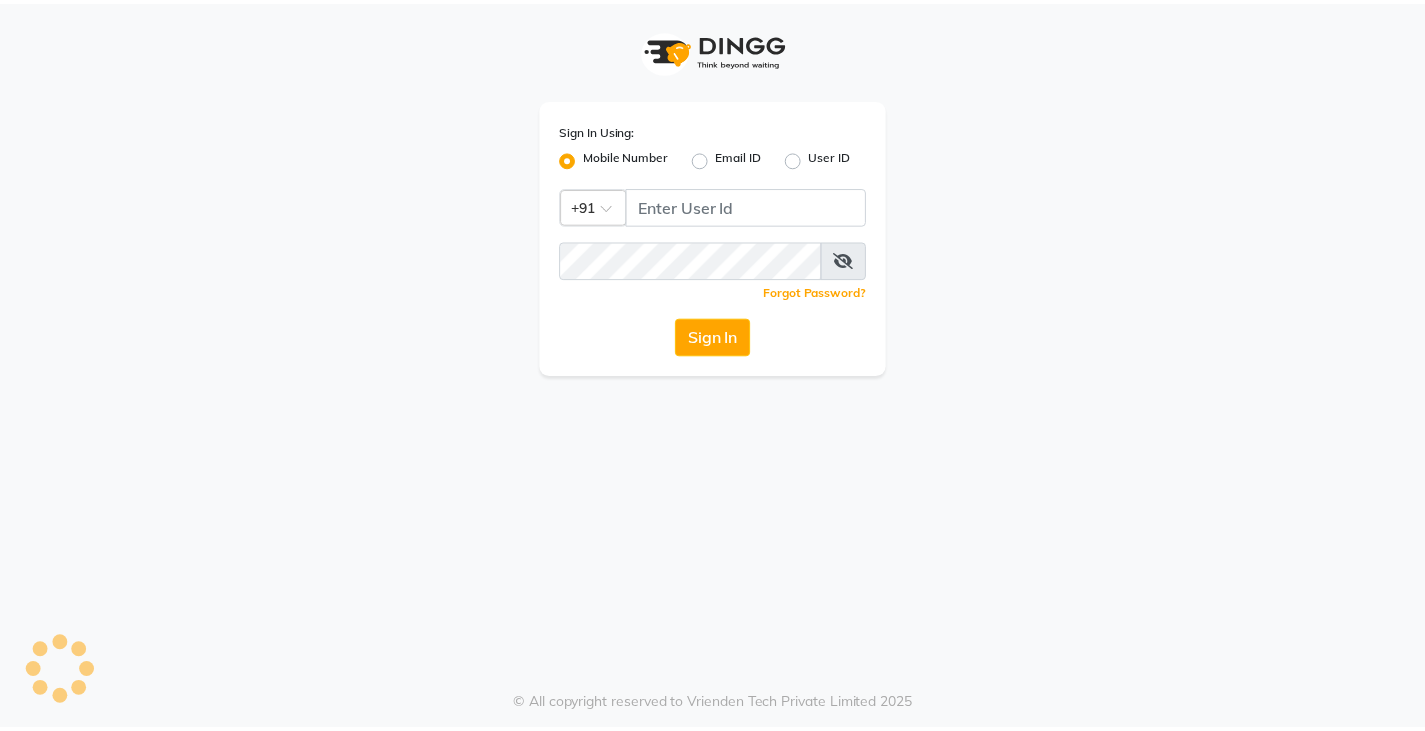 scroll, scrollTop: 0, scrollLeft: 0, axis: both 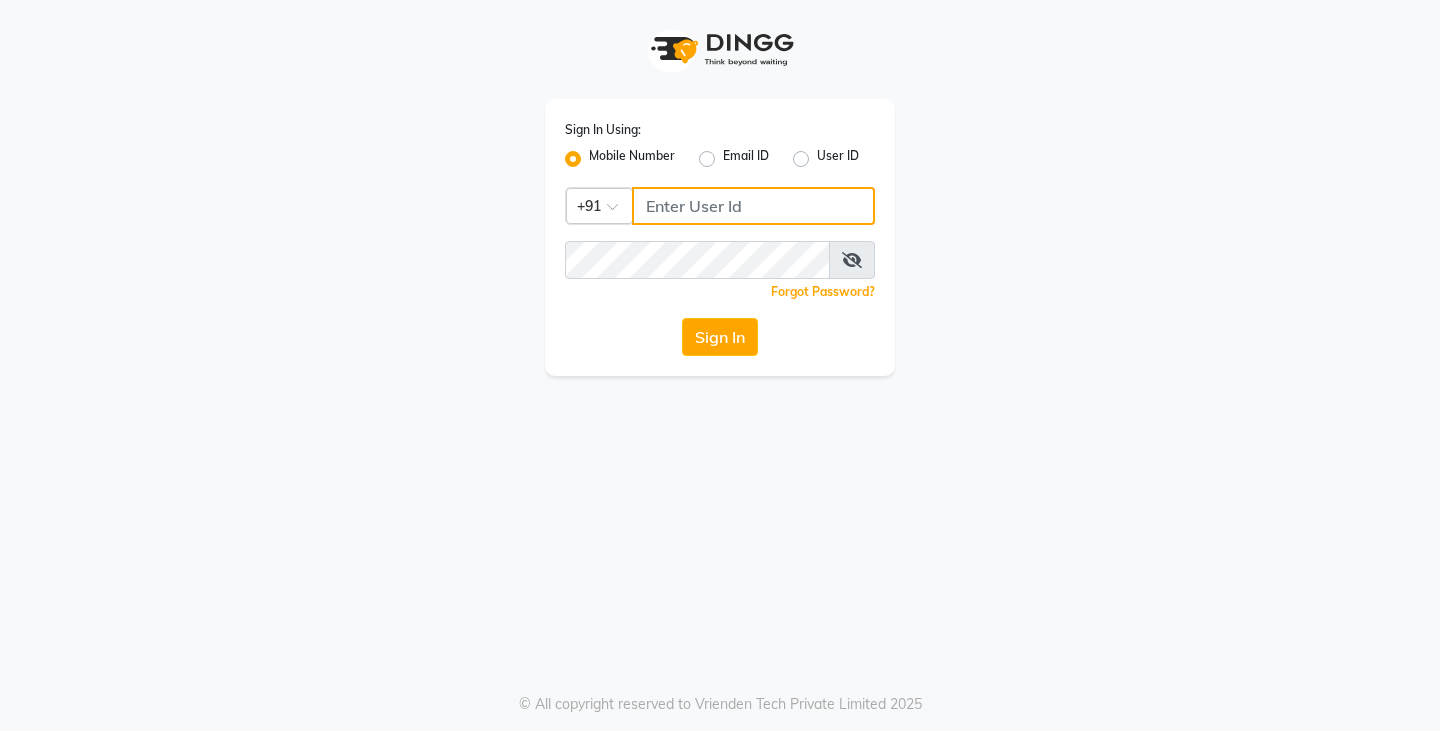 click 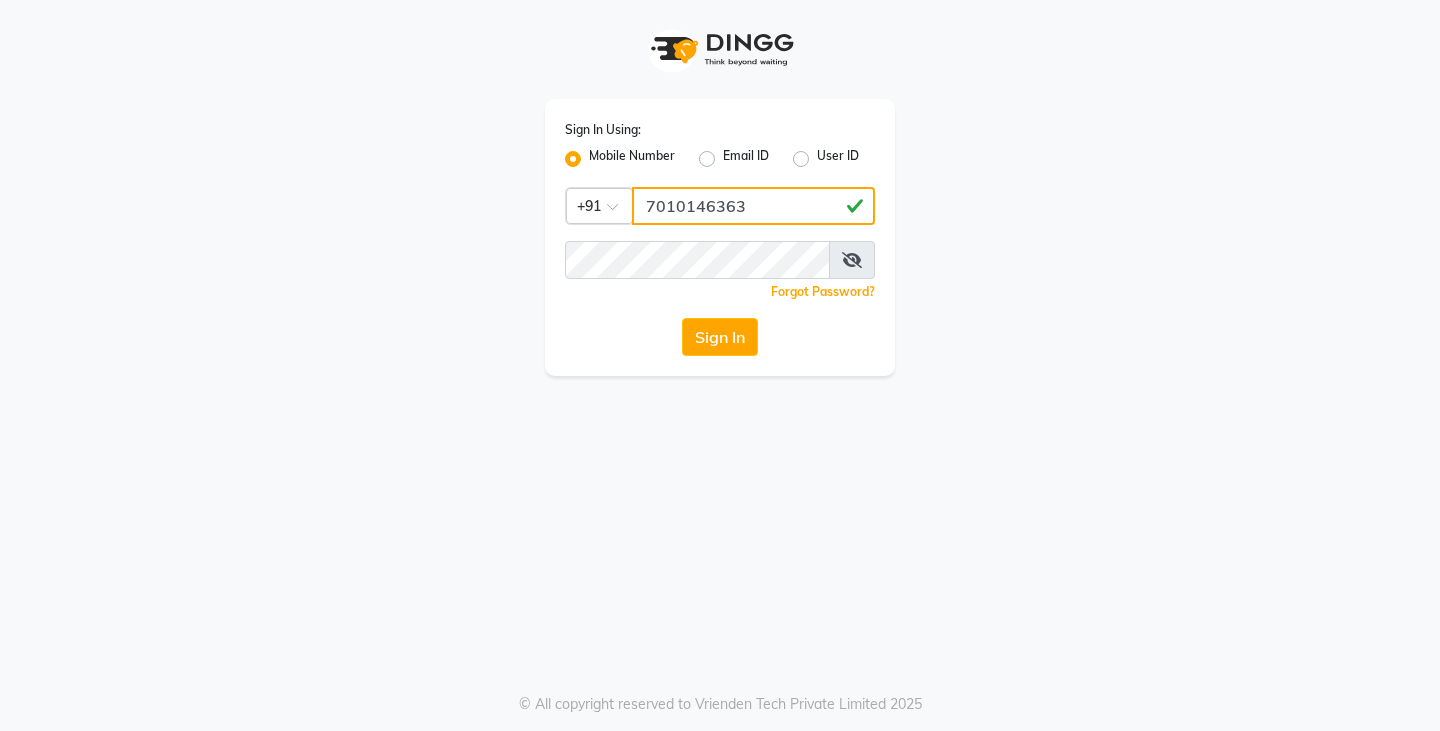 type on "7010146363" 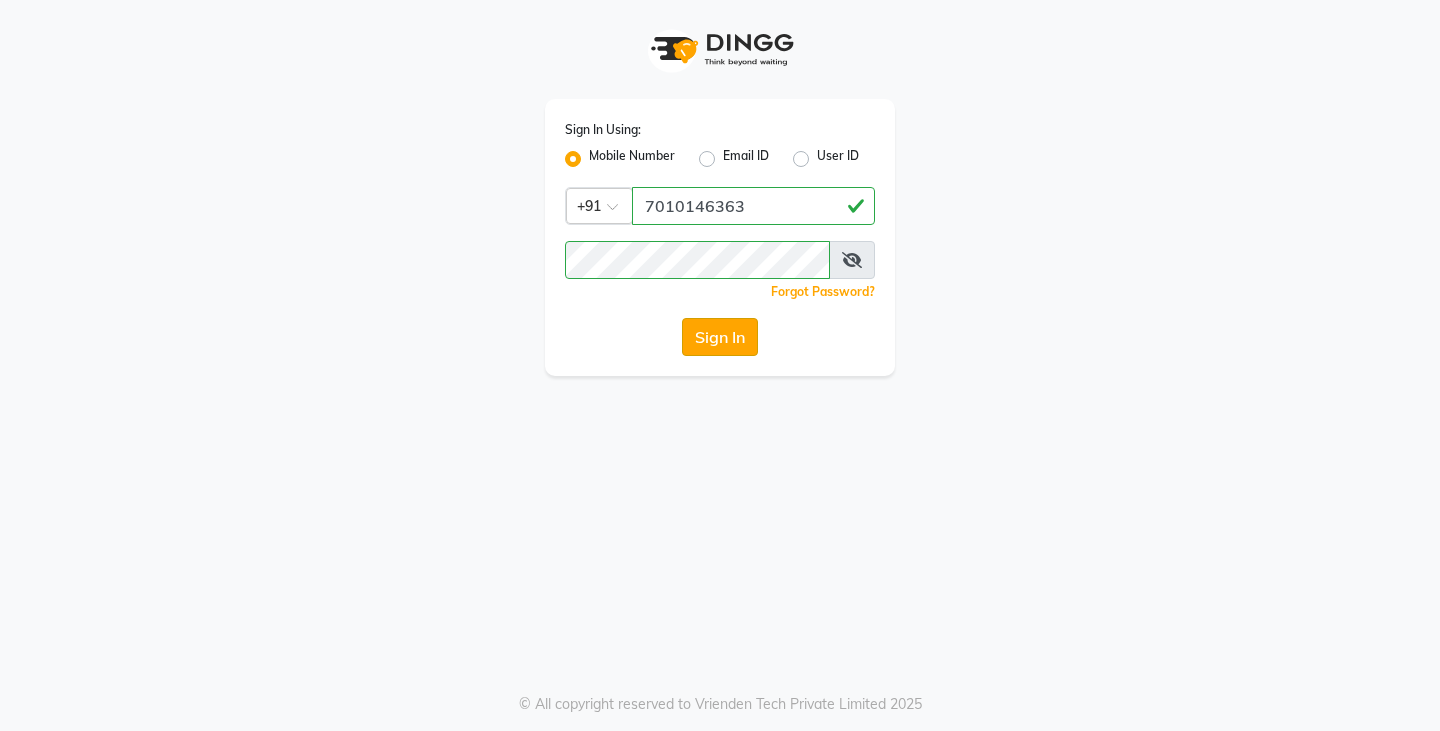 click on "Sign In" 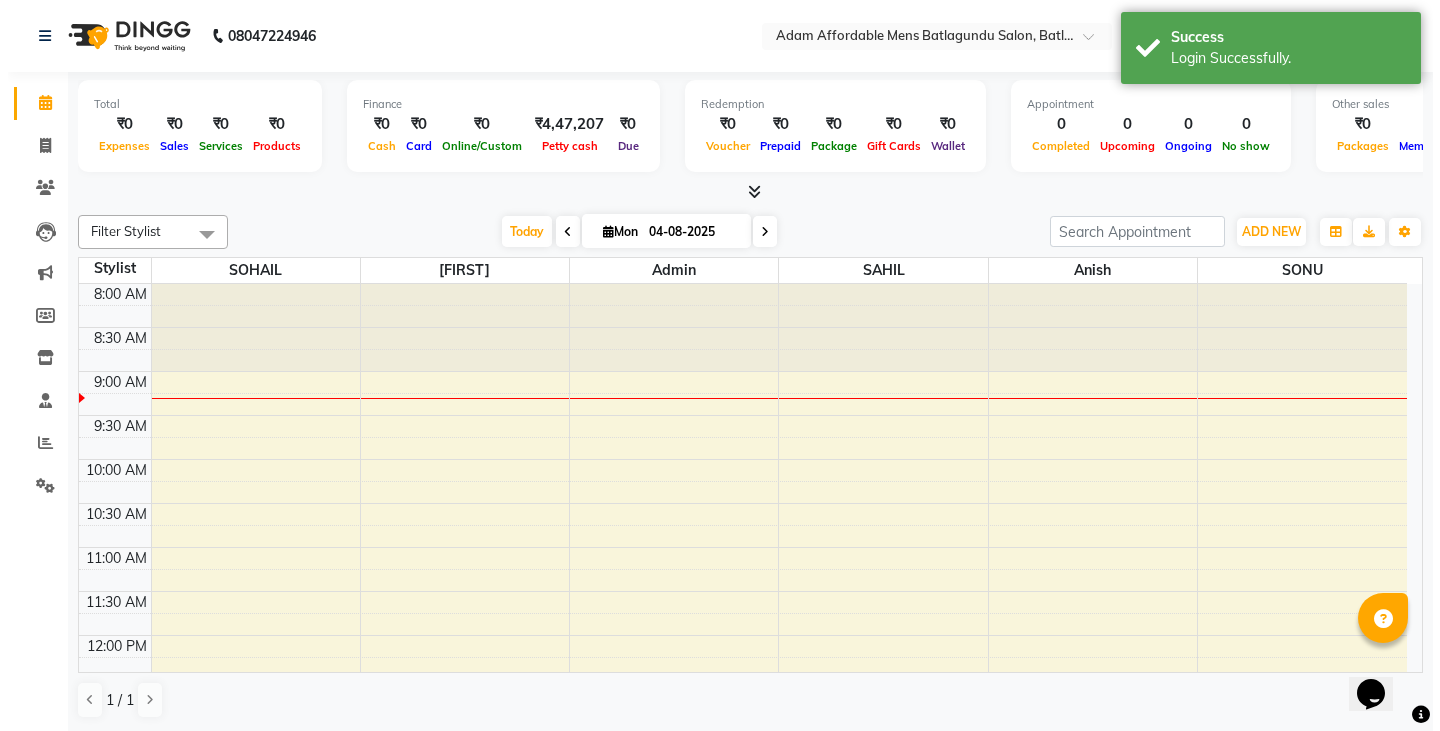 scroll, scrollTop: 0, scrollLeft: 0, axis: both 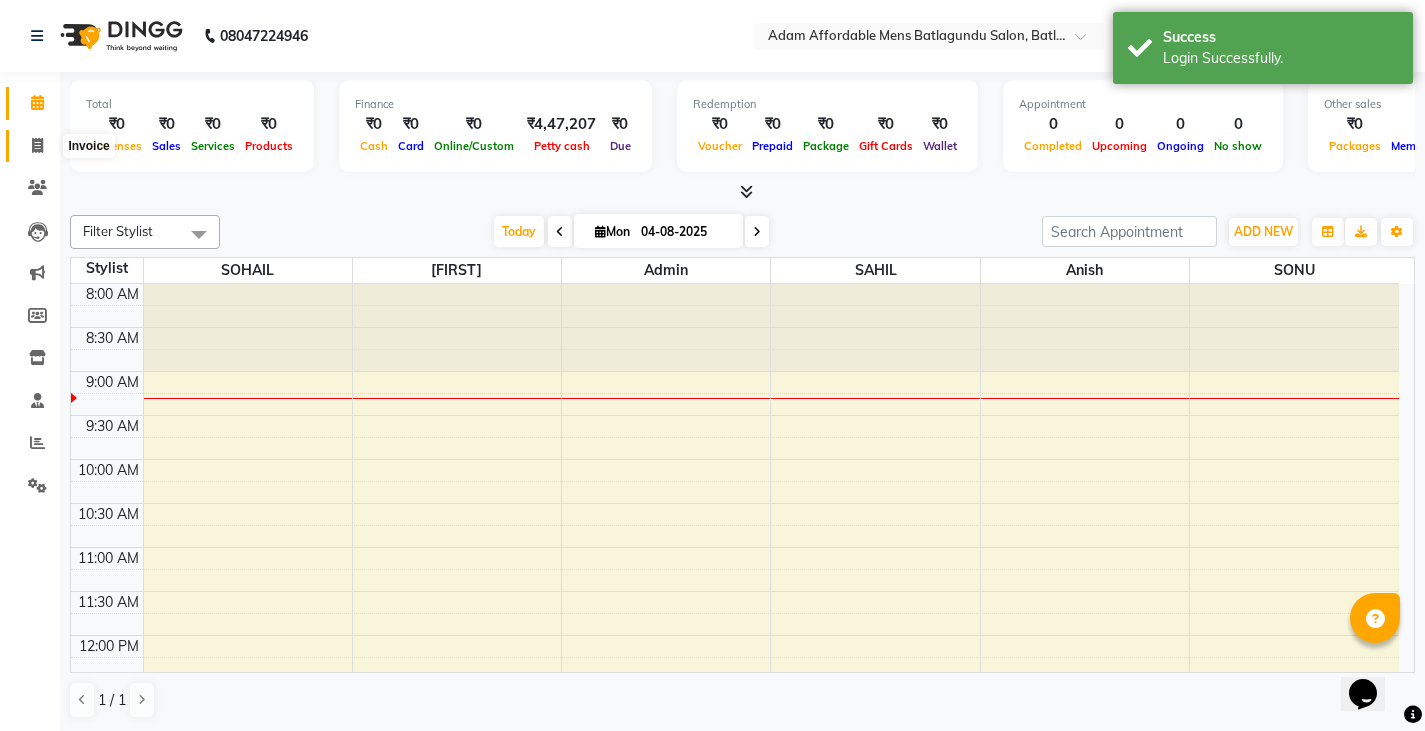 click 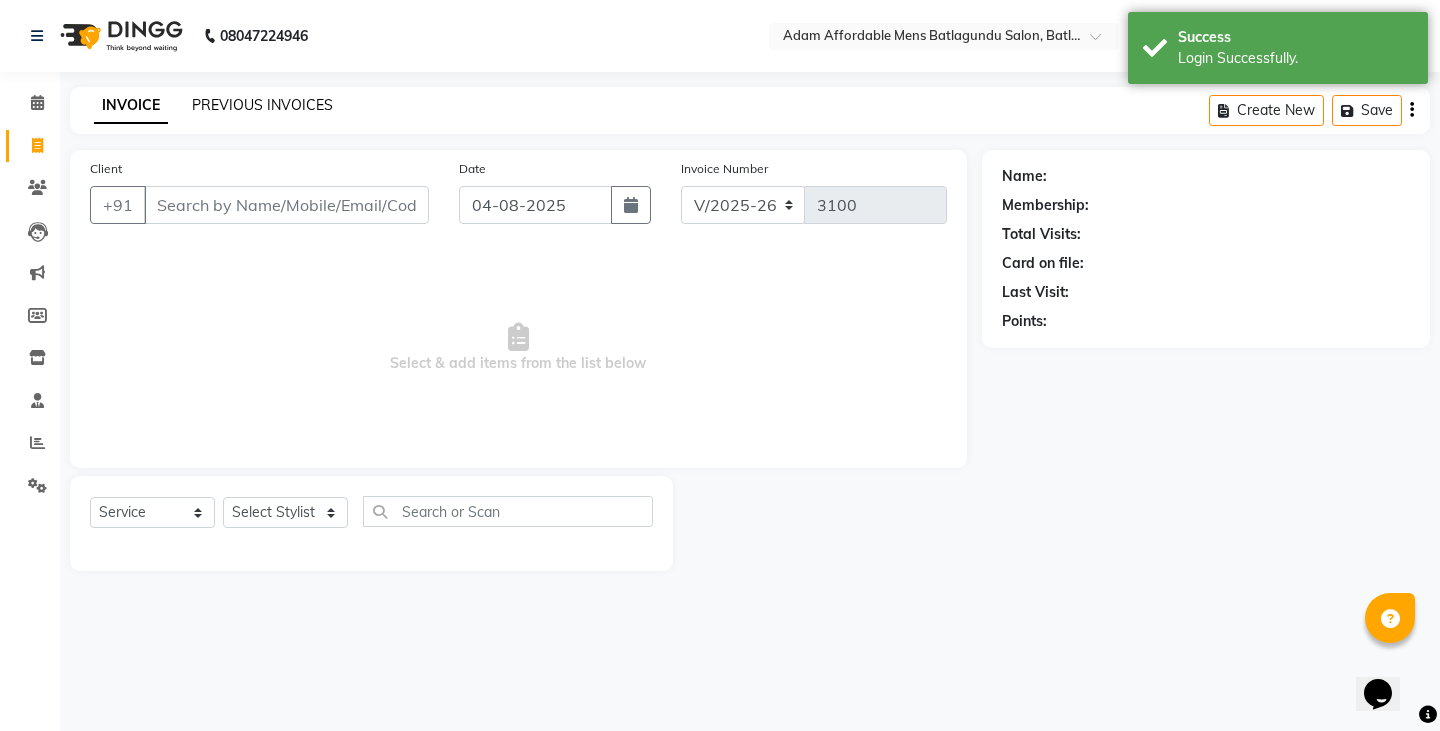 click on "PREVIOUS INVOICES" 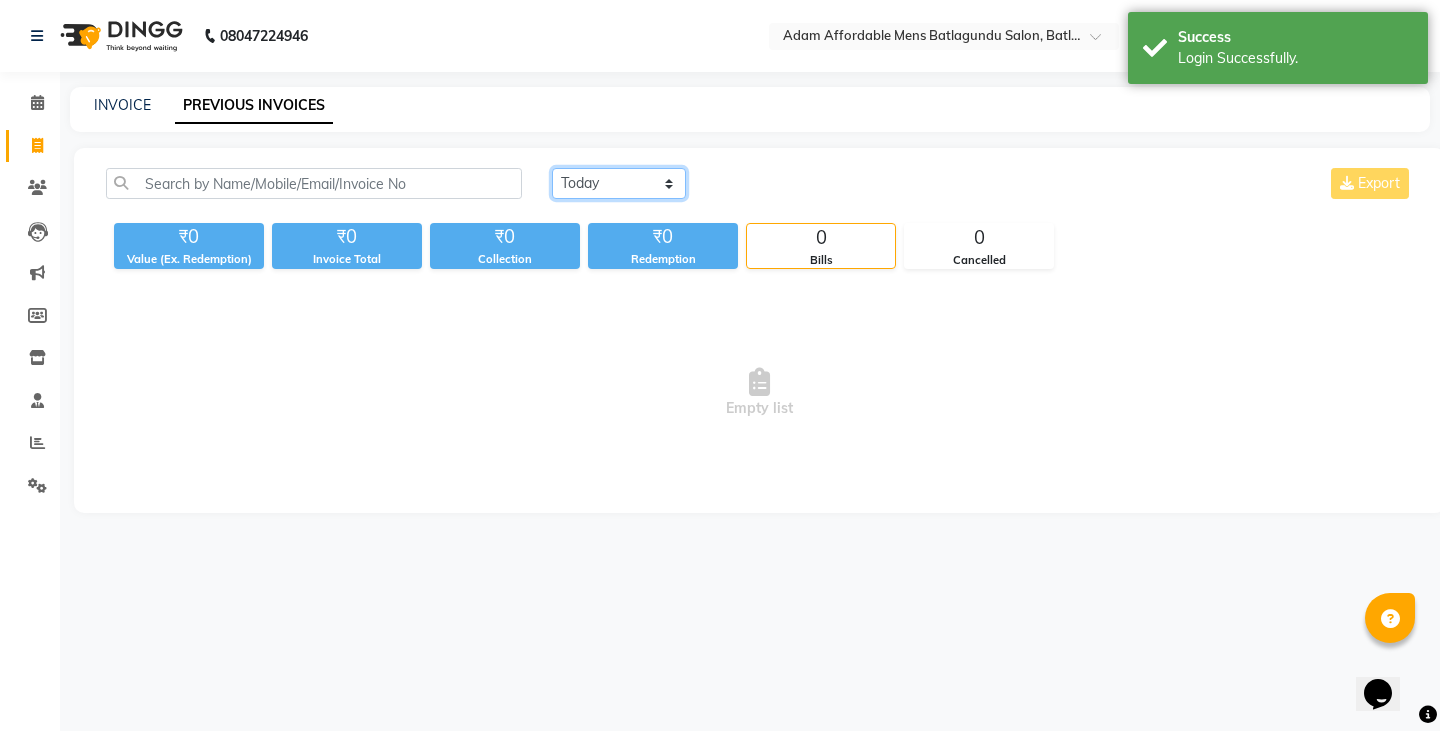 click on "Today Yesterday Custom Range" 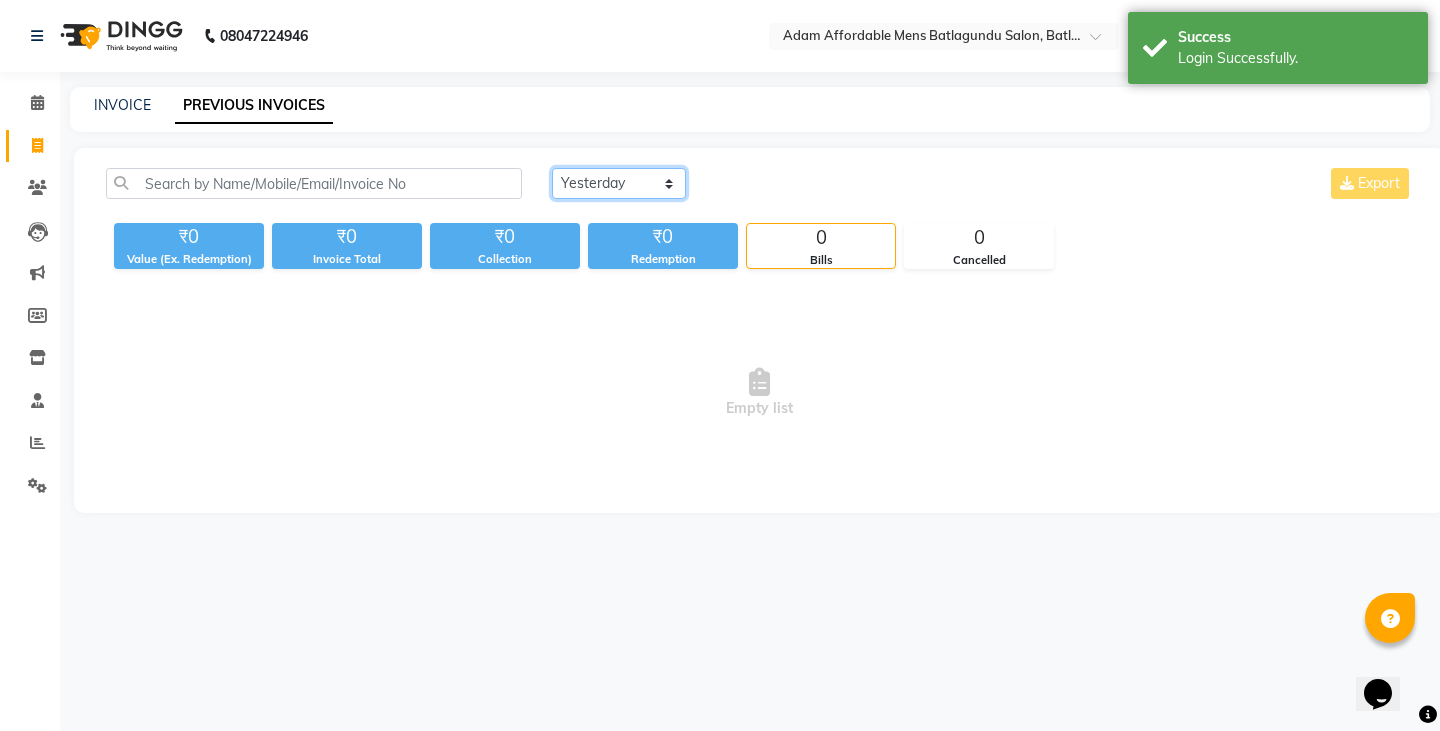 click on "Today Yesterday Custom Range" 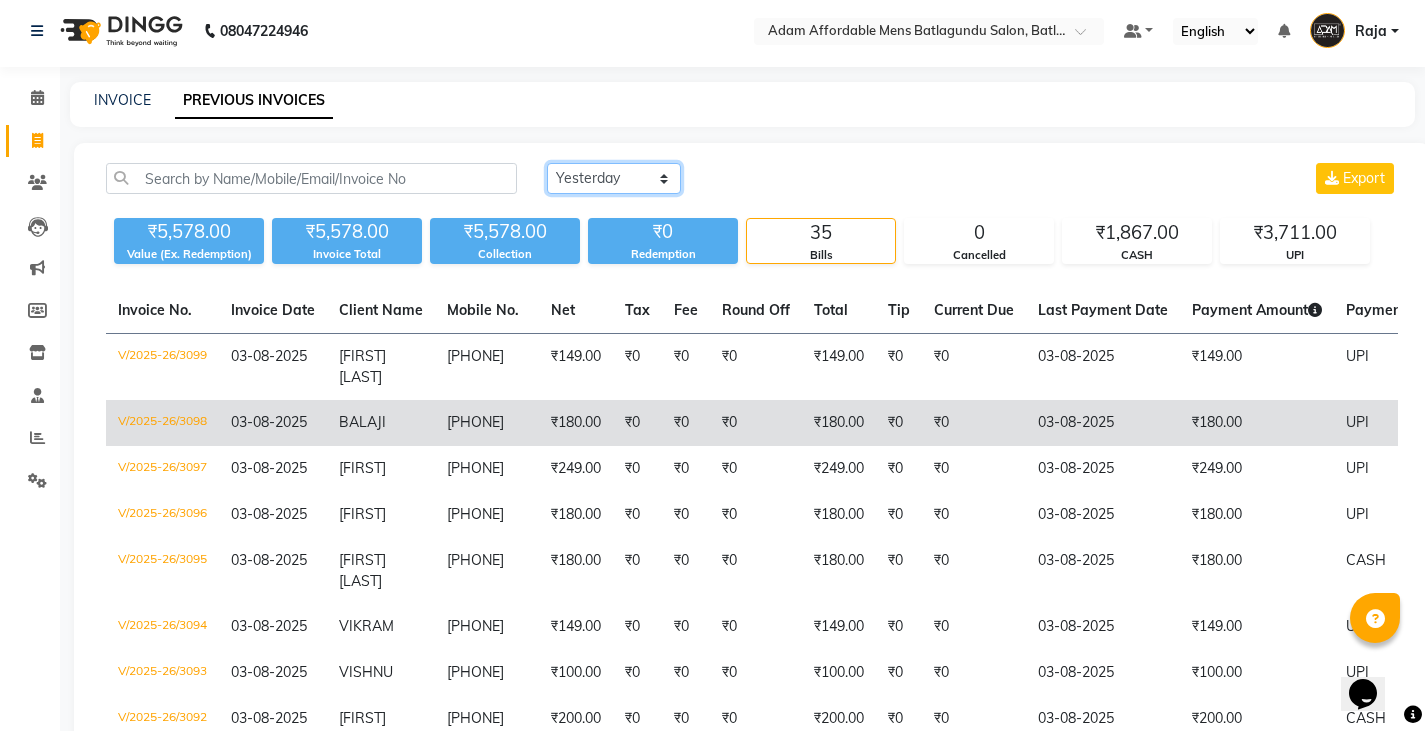 scroll, scrollTop: 0, scrollLeft: 0, axis: both 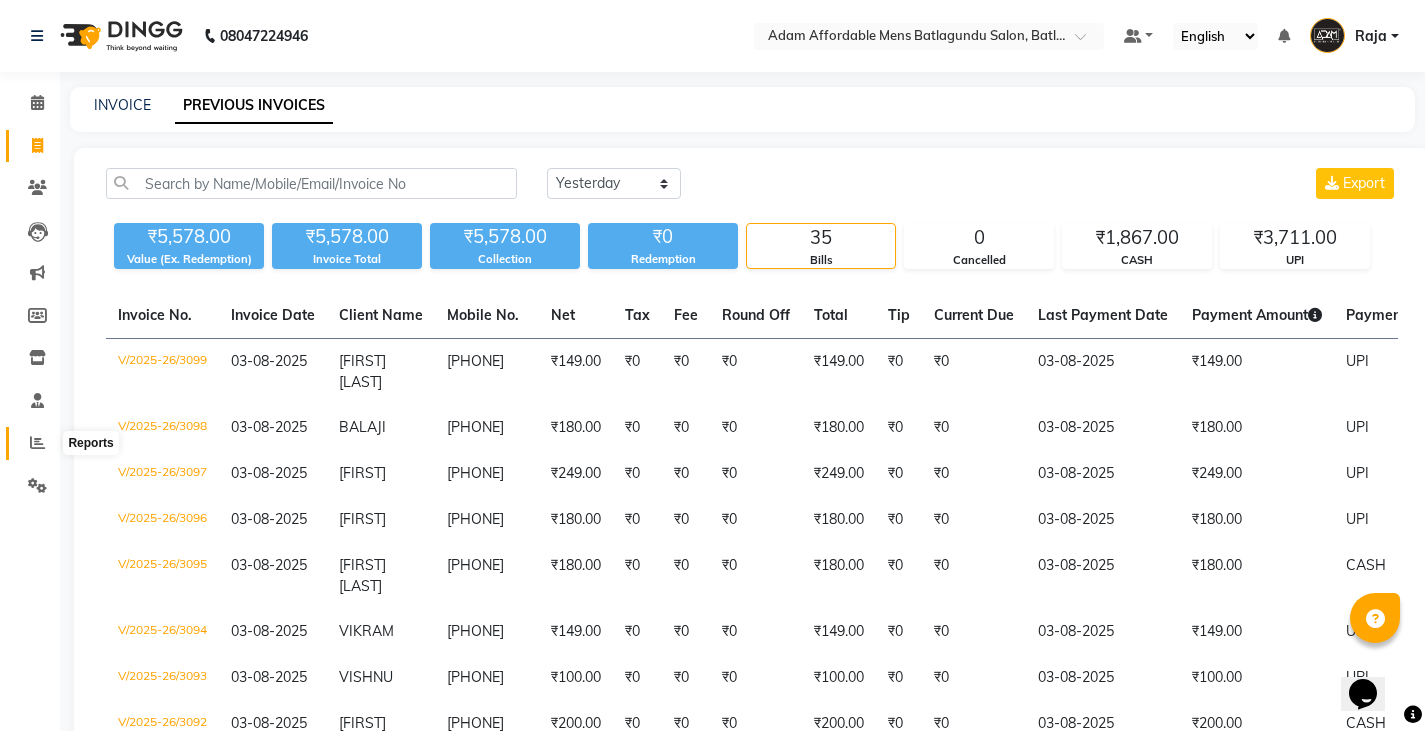 click 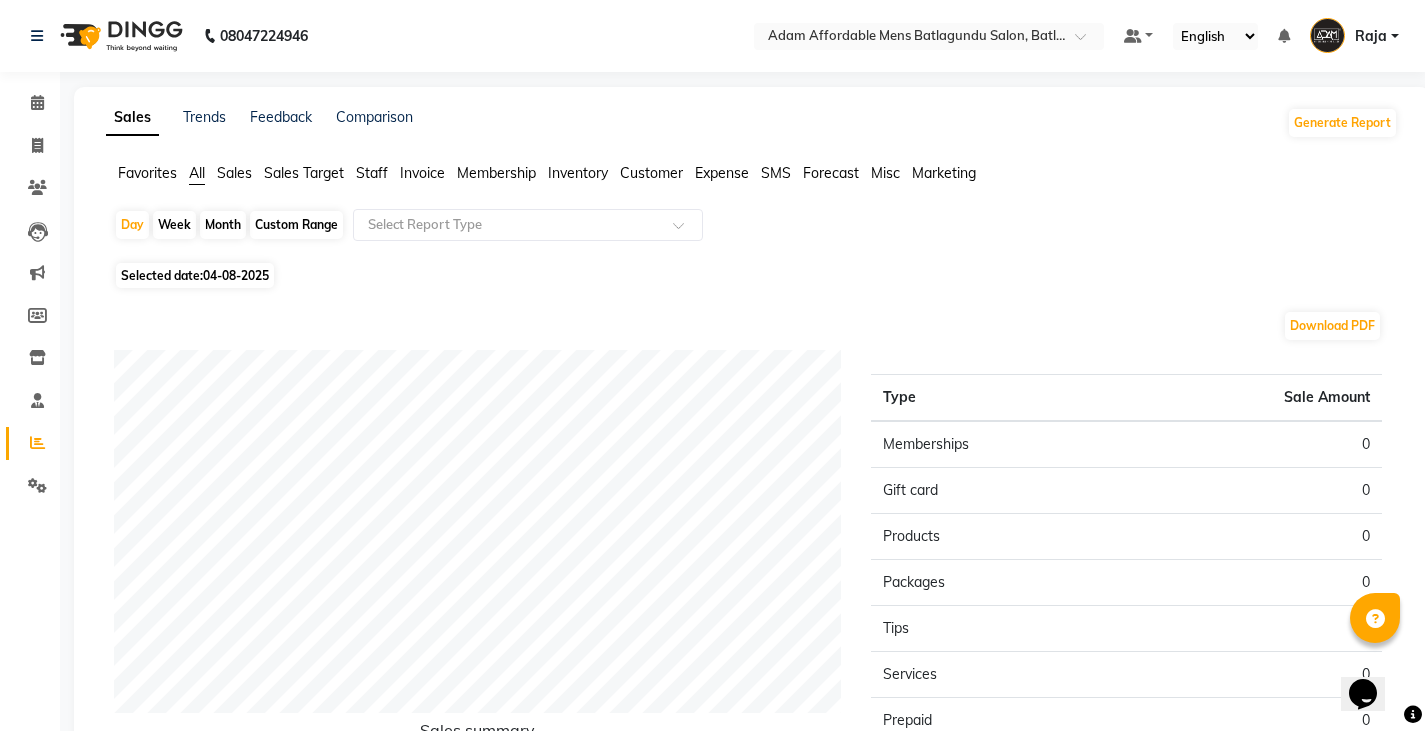 click on "Staff" 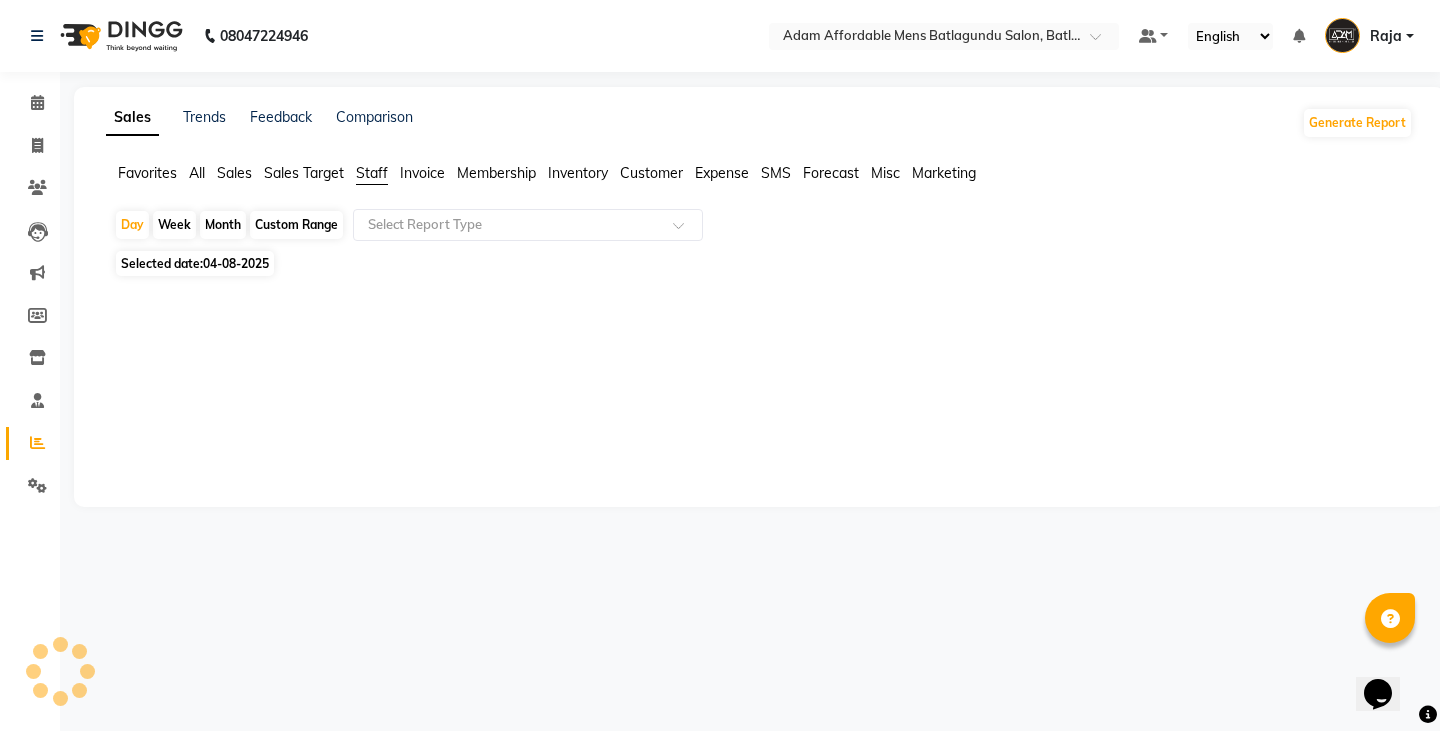 click on "04-08-2025" 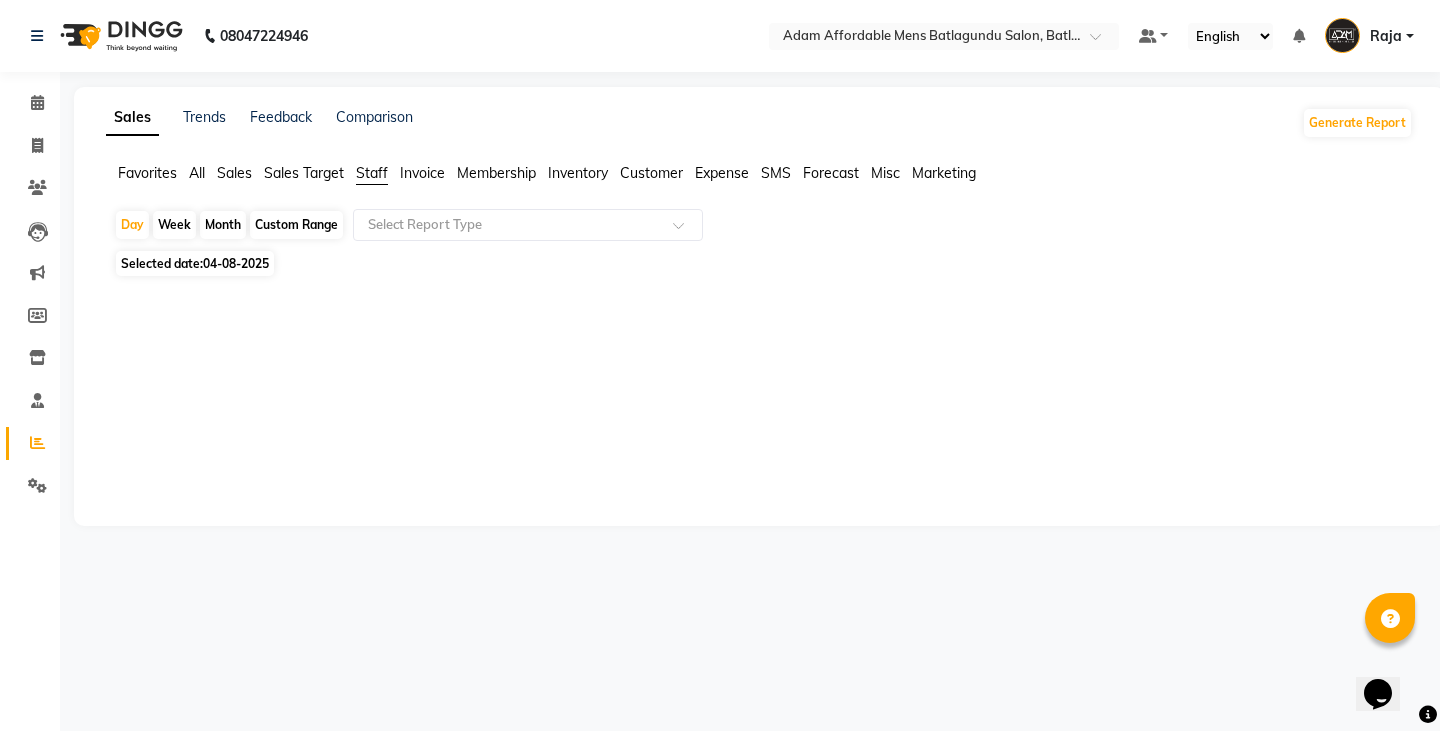 drag, startPoint x: 220, startPoint y: 265, endPoint x: 220, endPoint y: 277, distance: 12 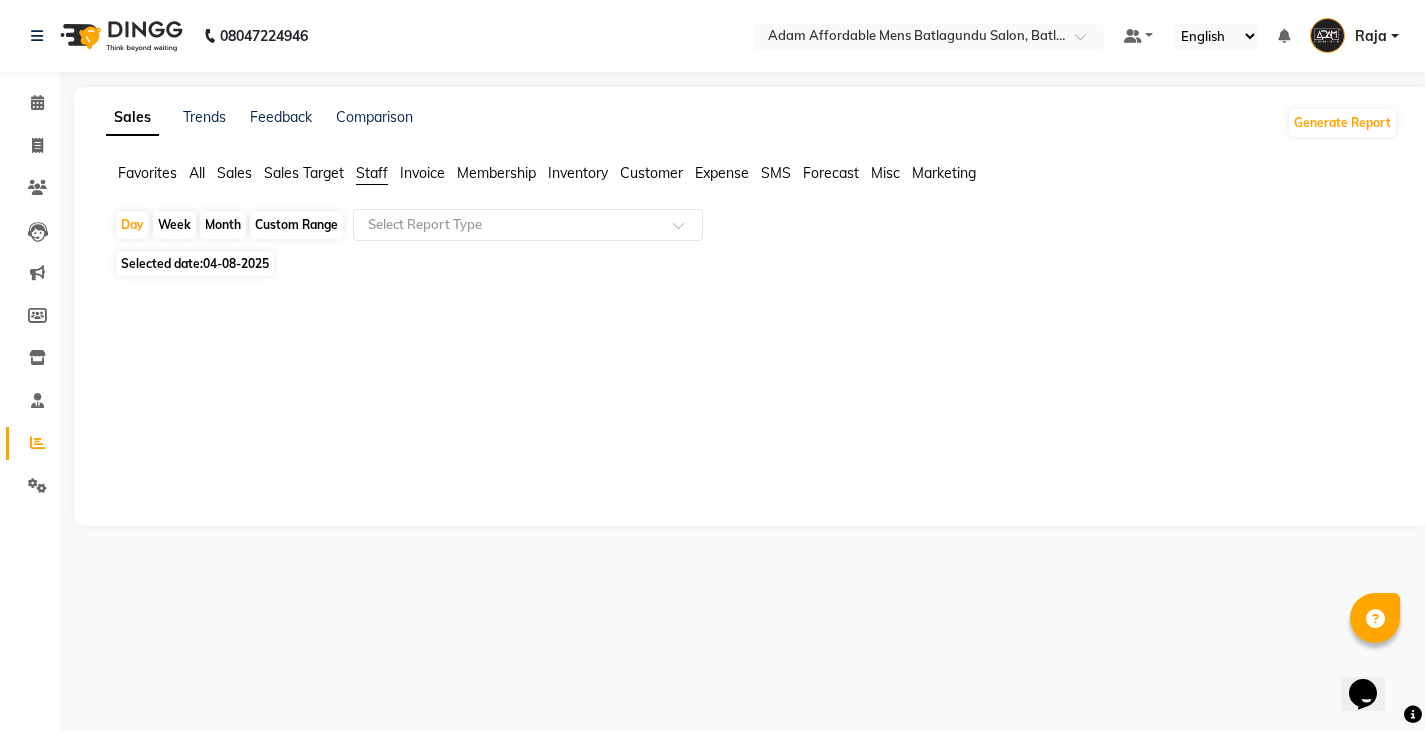 select on "8" 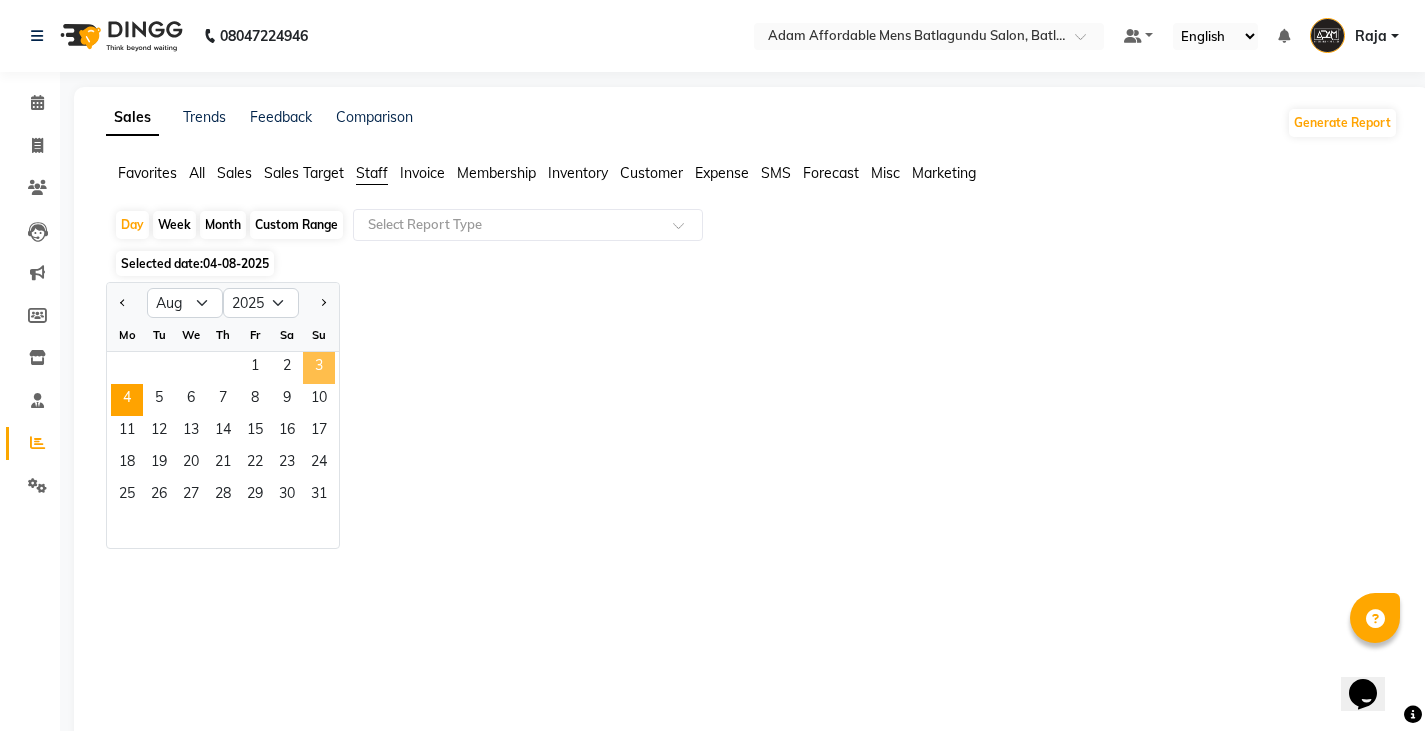 click on "3" 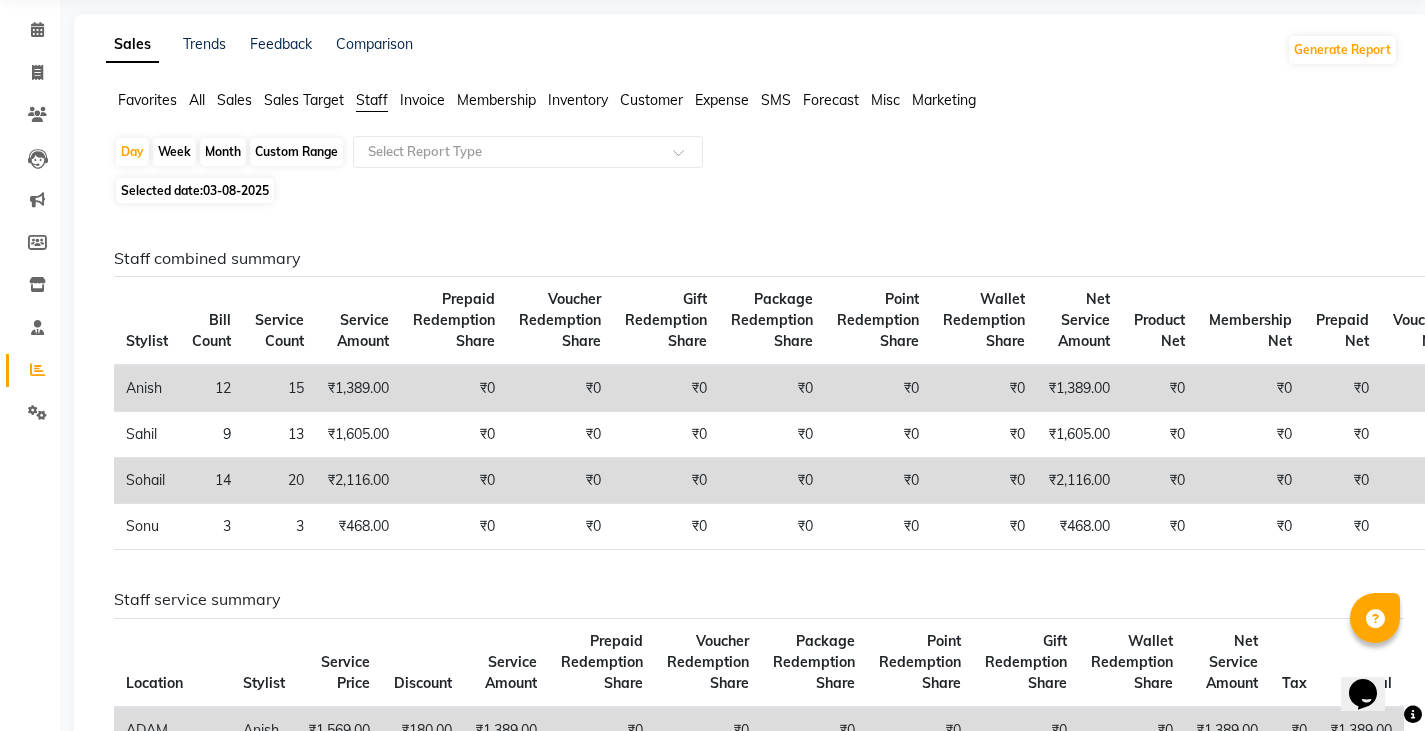 scroll, scrollTop: 0, scrollLeft: 0, axis: both 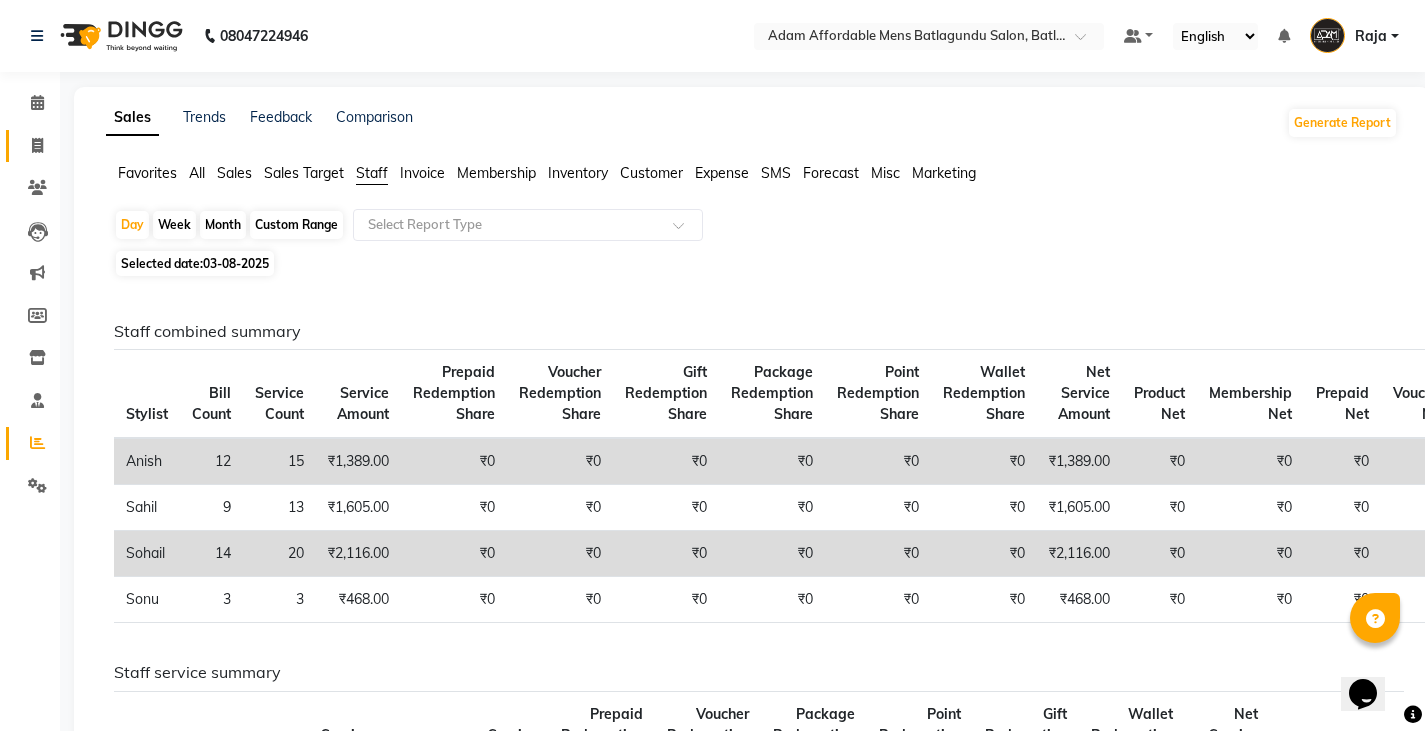 click 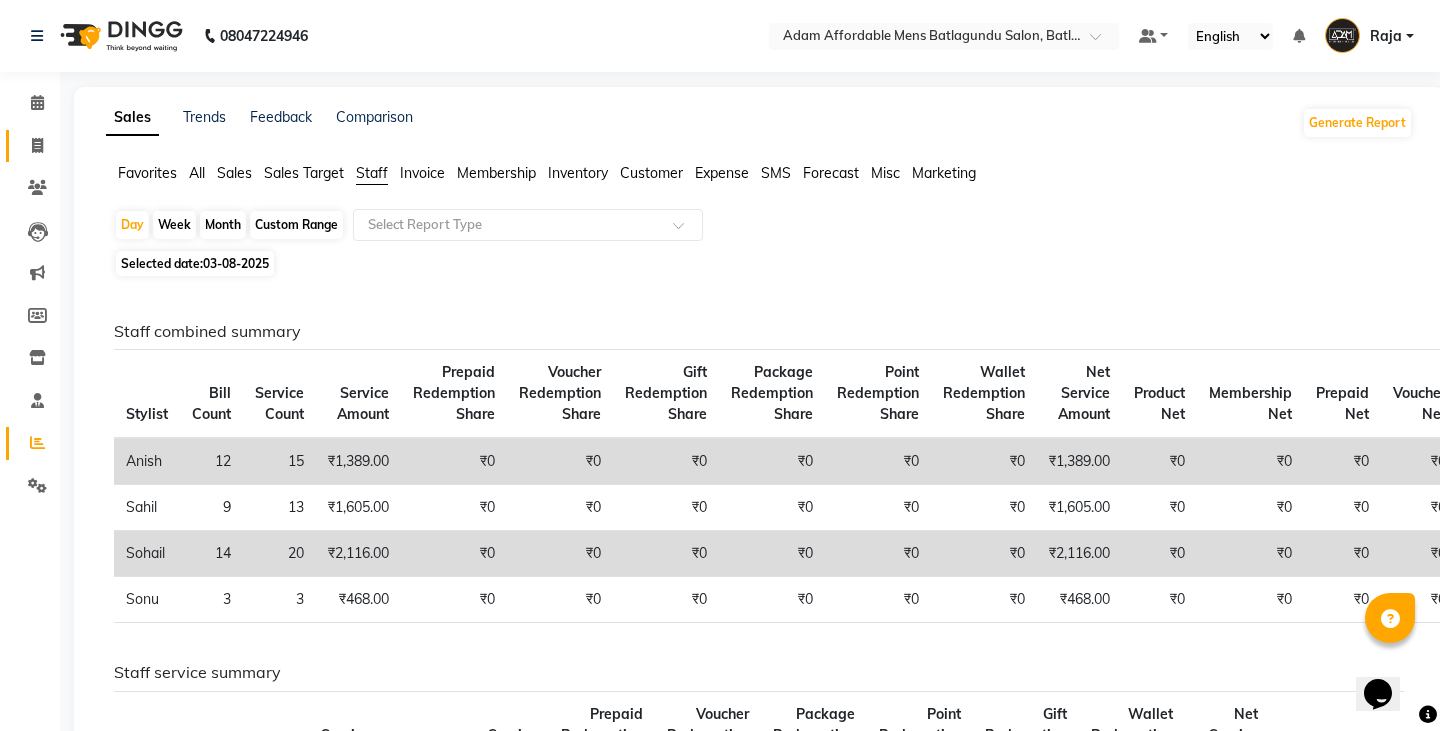 select on "8213" 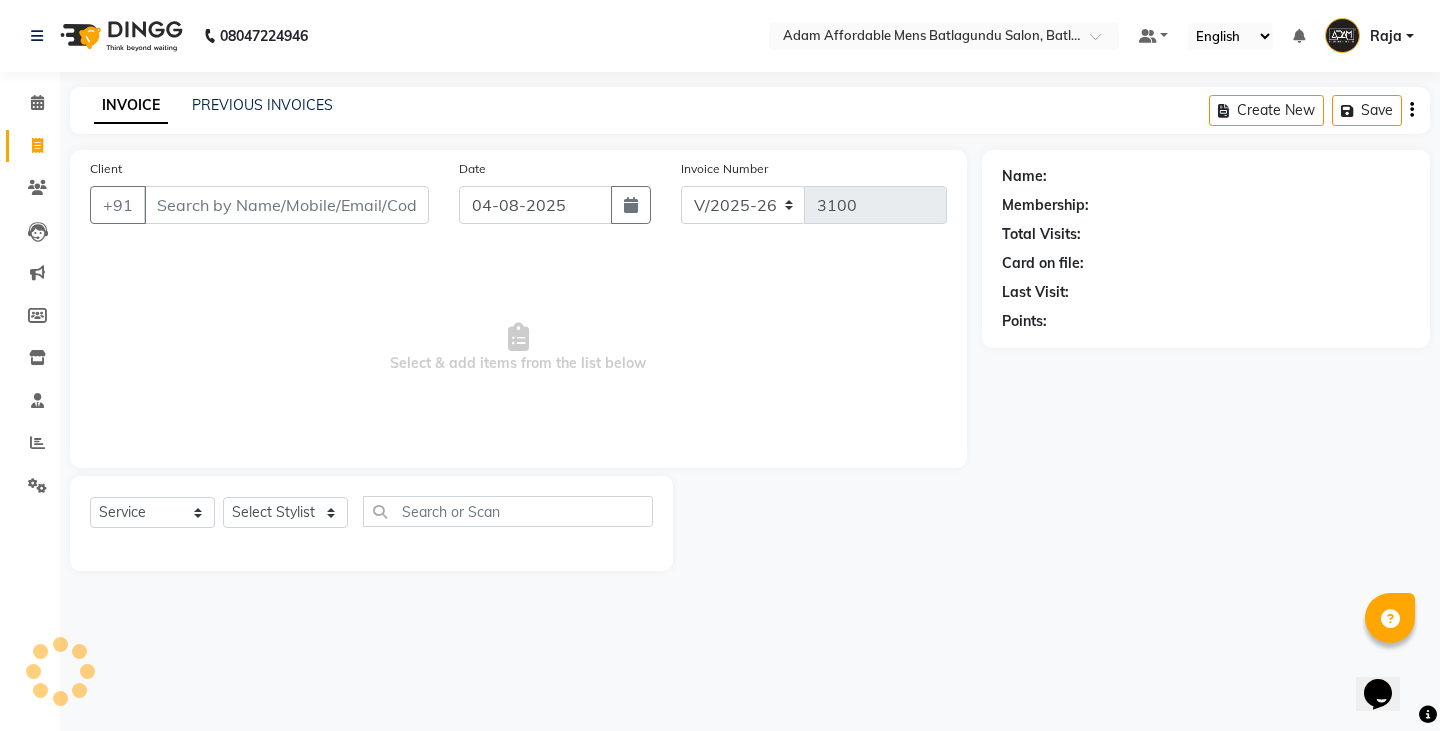 click on "INVOICE PREVIOUS INVOICES Create New   Save" 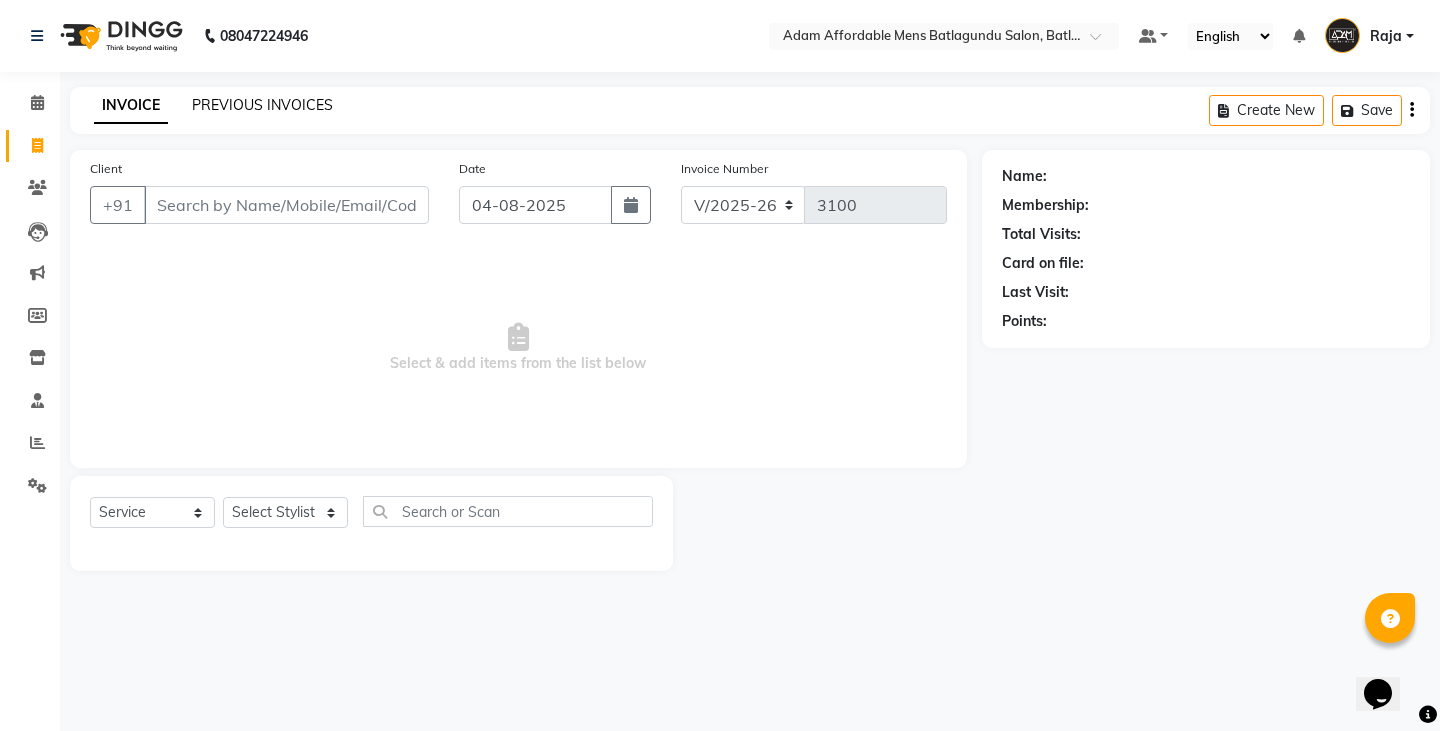 click on "PREVIOUS INVOICES" 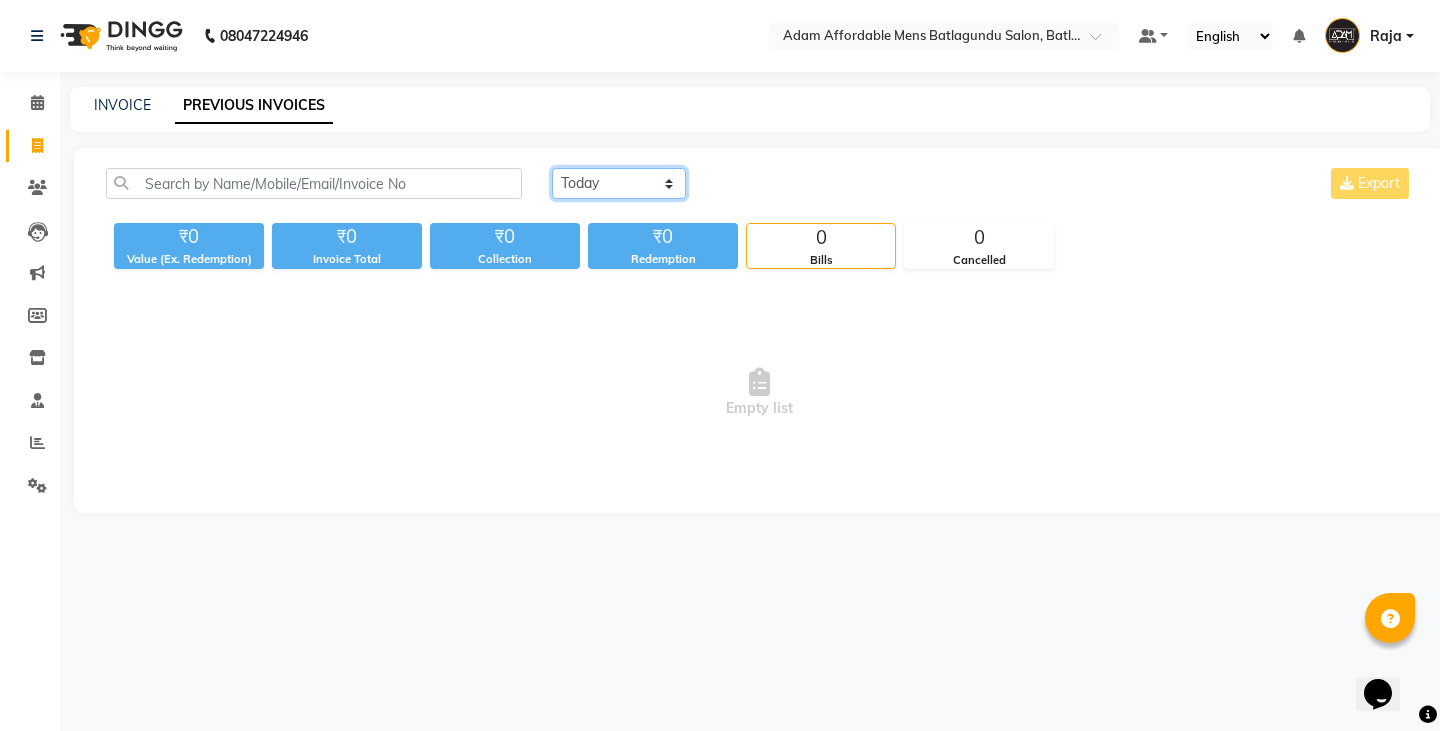 click on "Today Yesterday Custom Range" 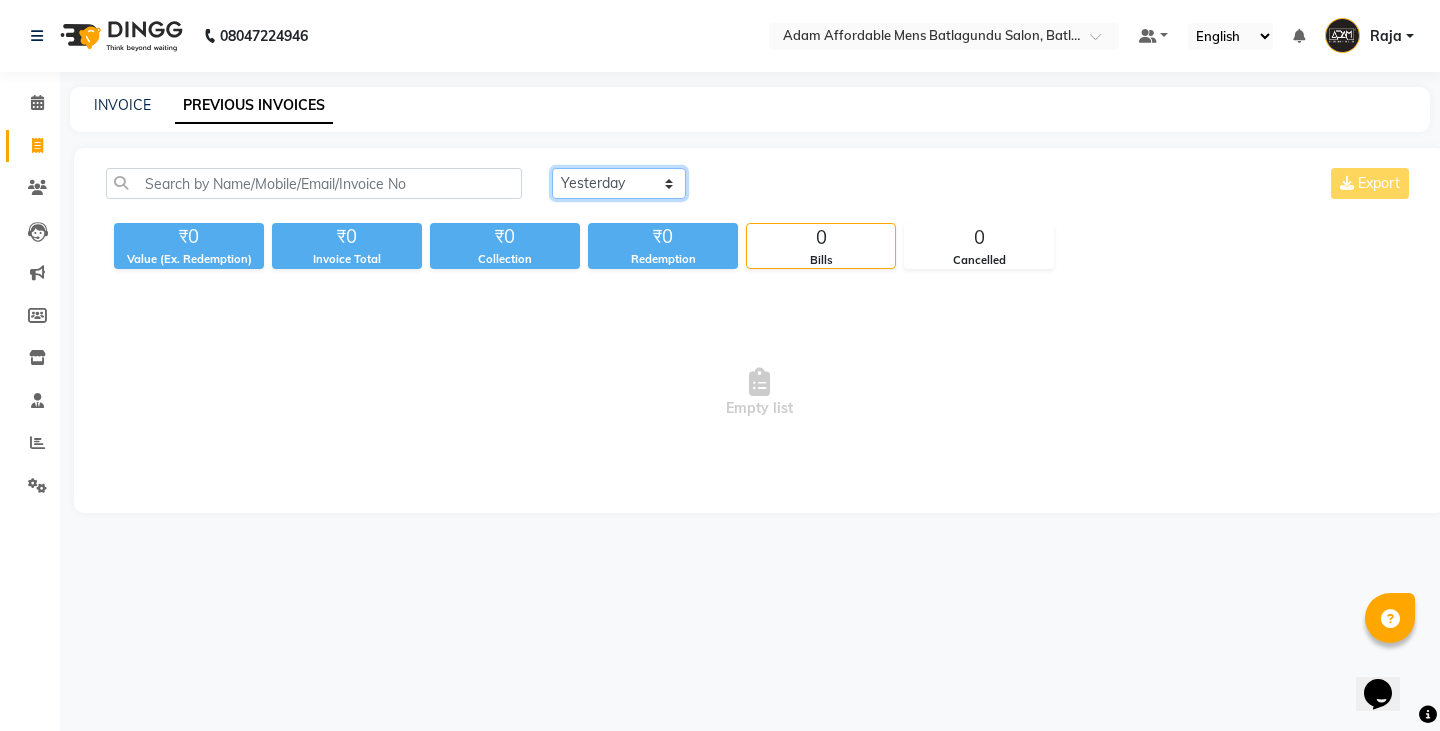 click on "Today Yesterday Custom Range" 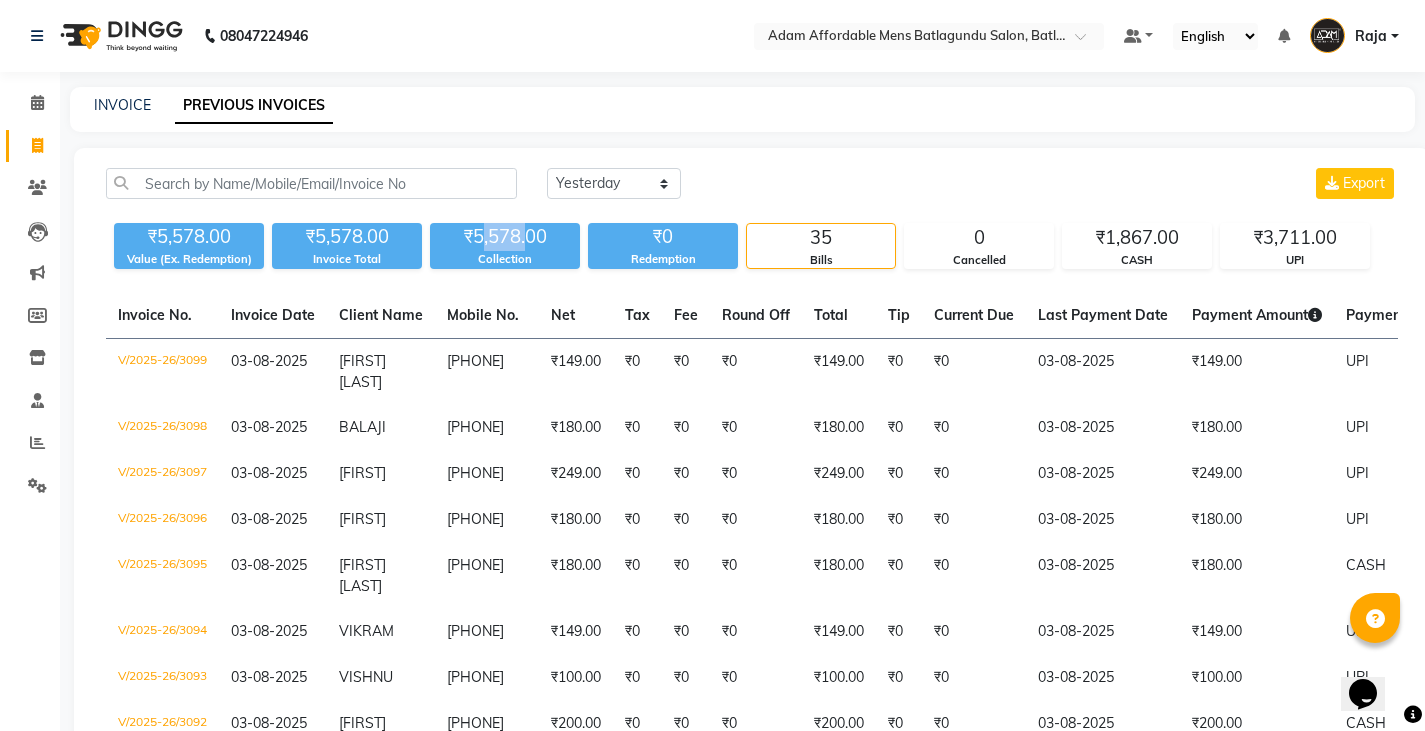 drag, startPoint x: 480, startPoint y: 234, endPoint x: 524, endPoint y: 230, distance: 44.181442 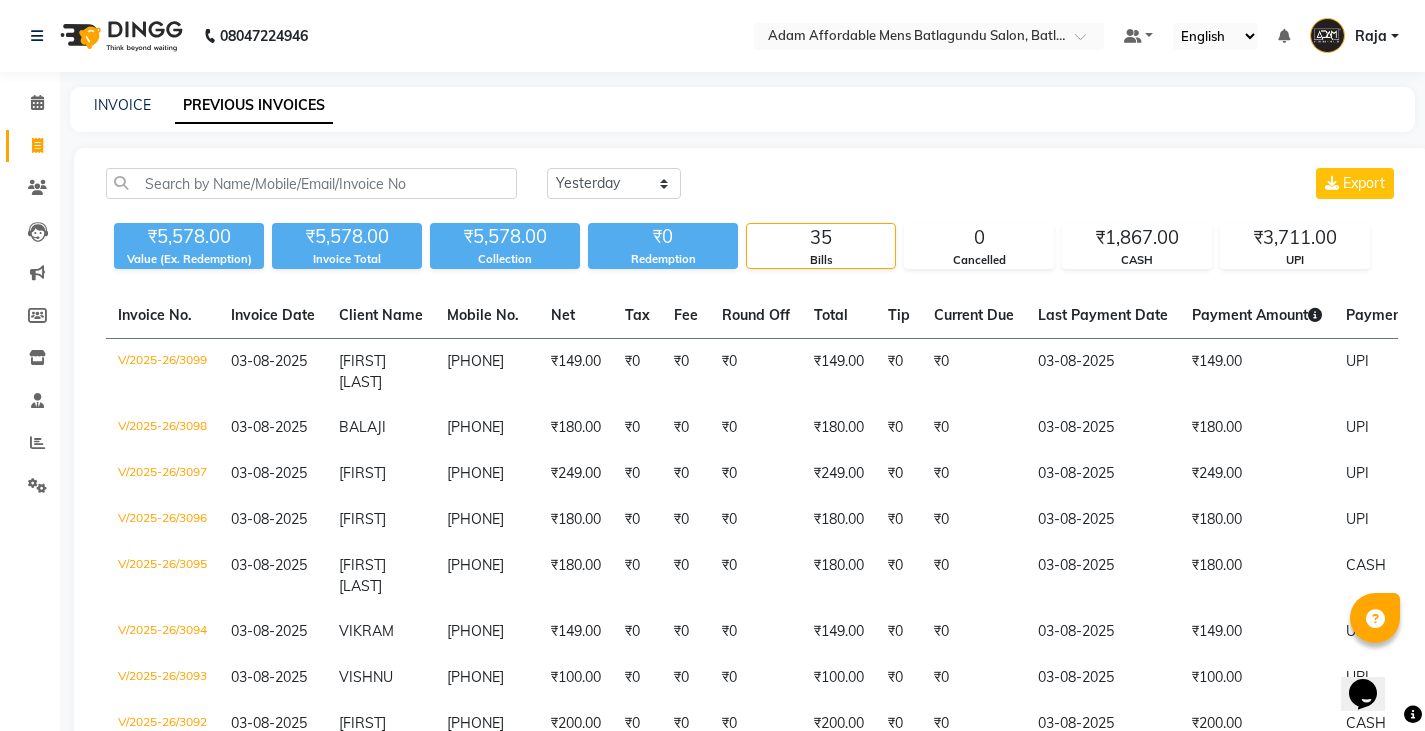 click on "Today Yesterday Custom Range Export" 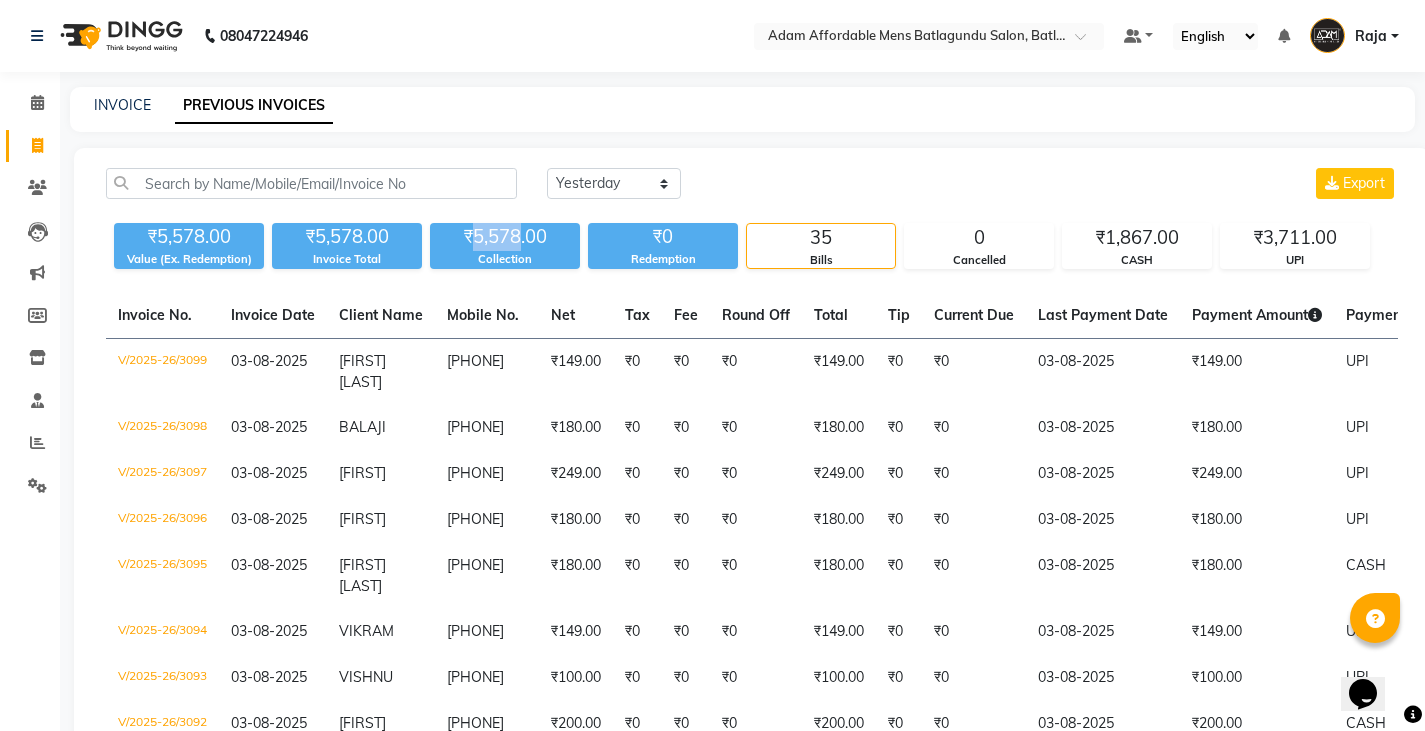 drag, startPoint x: 475, startPoint y: 234, endPoint x: 518, endPoint y: 234, distance: 43 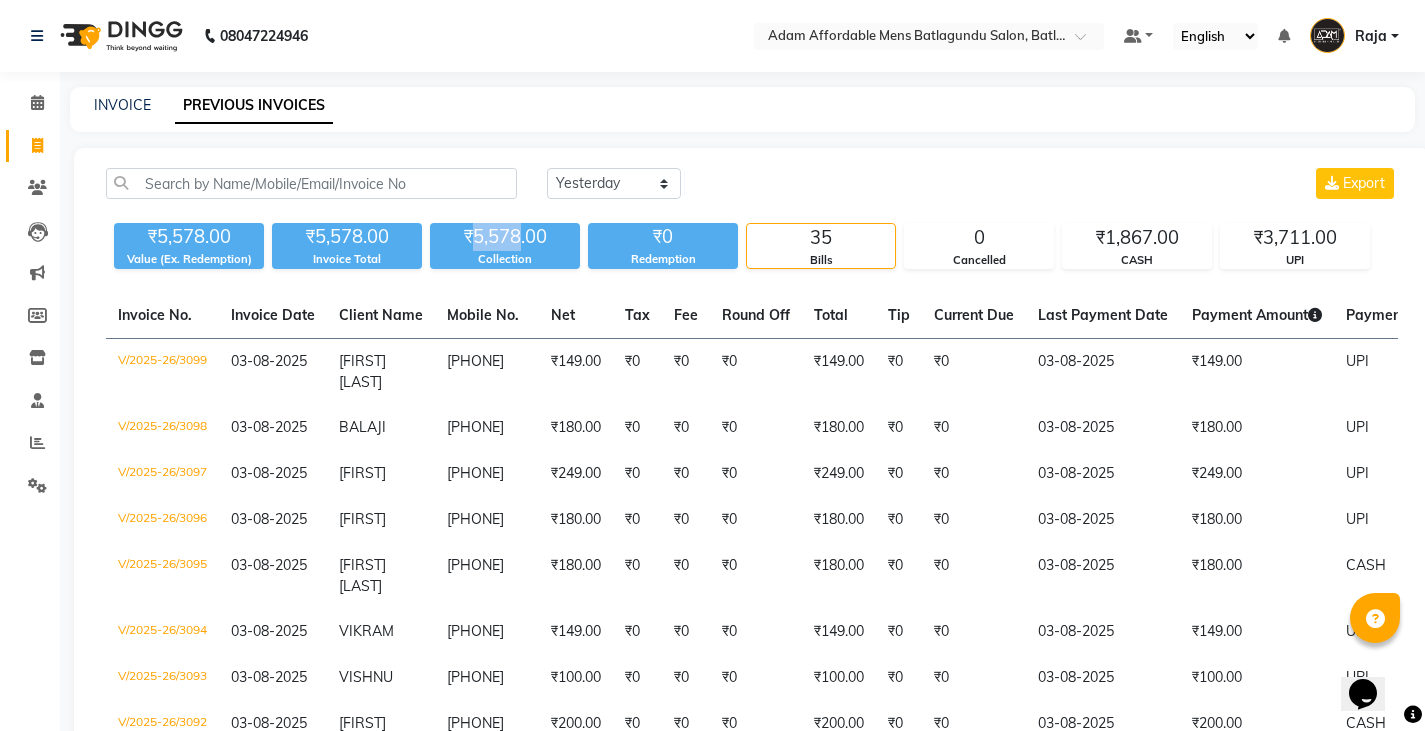 copy on "5,578" 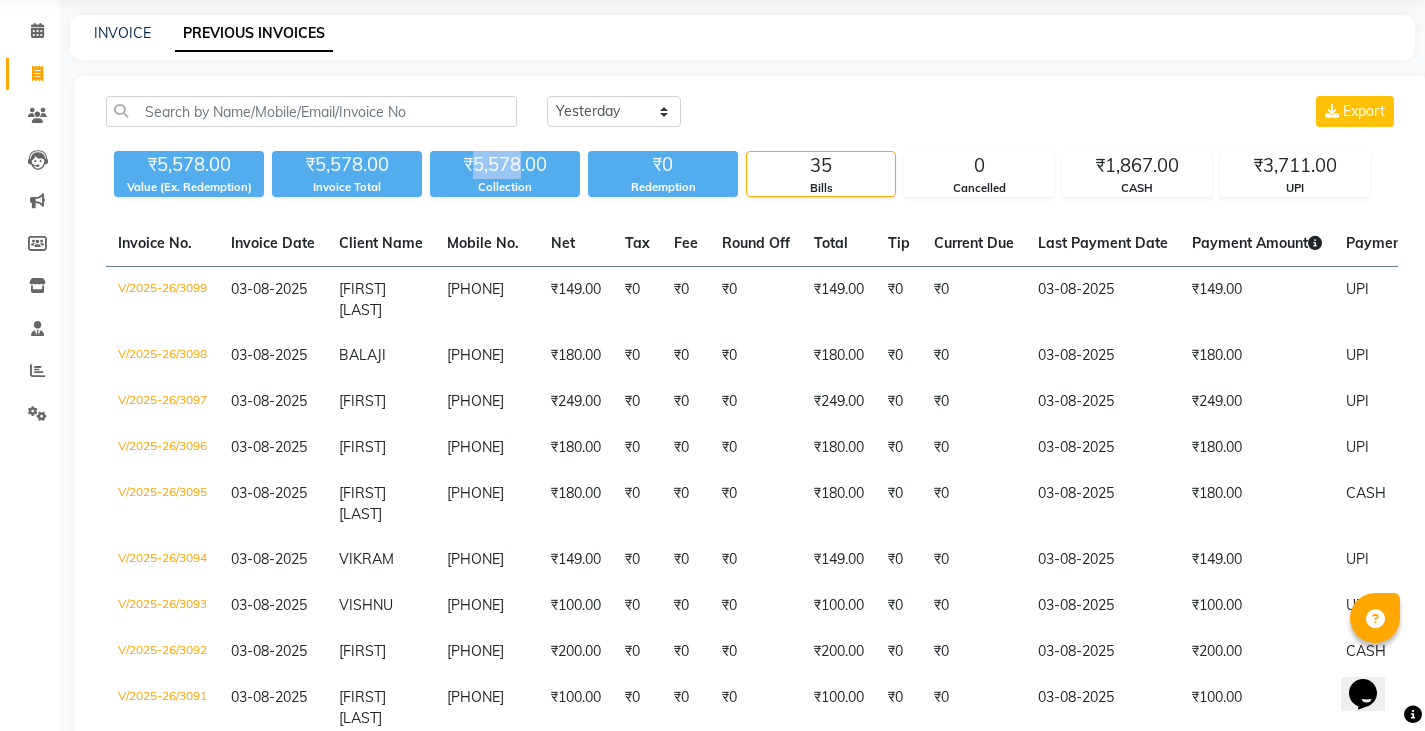 scroll, scrollTop: 0, scrollLeft: 0, axis: both 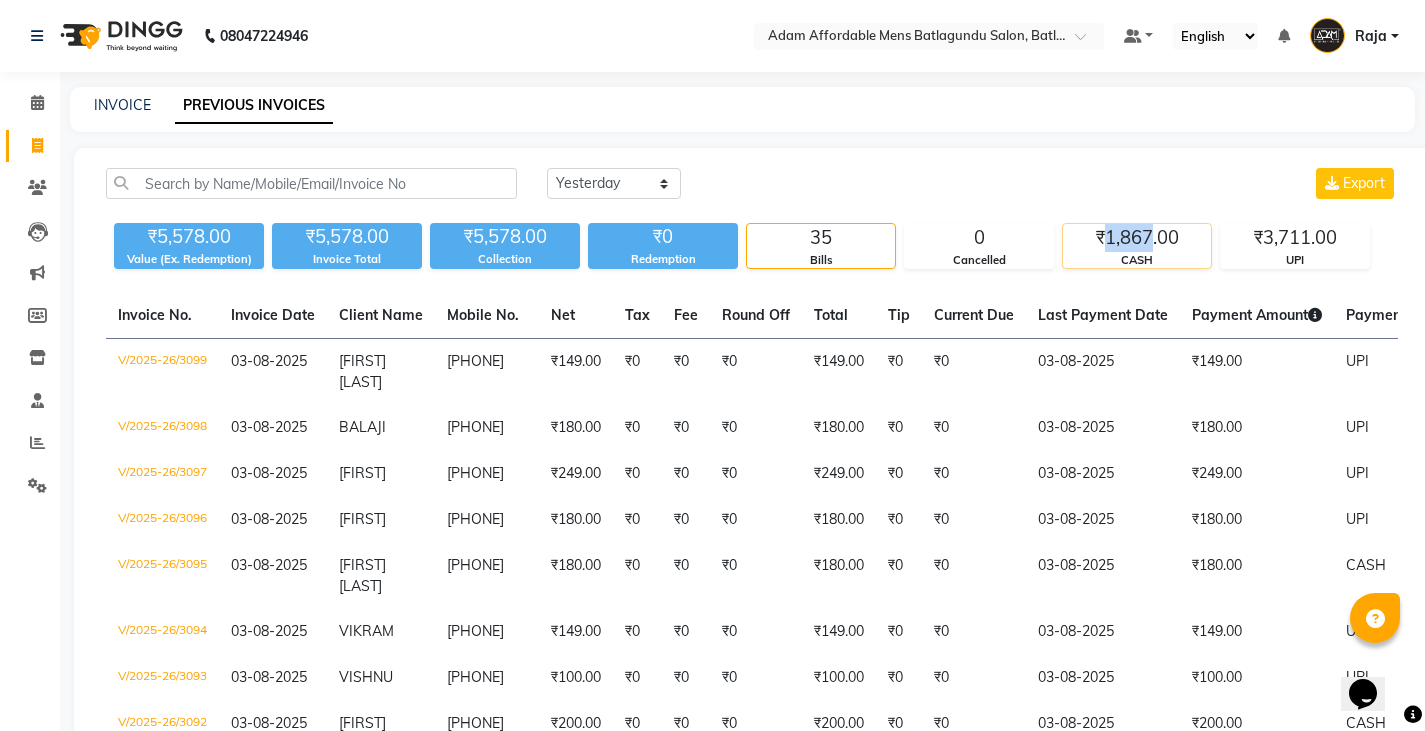 drag, startPoint x: 1109, startPoint y: 237, endPoint x: 1149, endPoint y: 242, distance: 40.311287 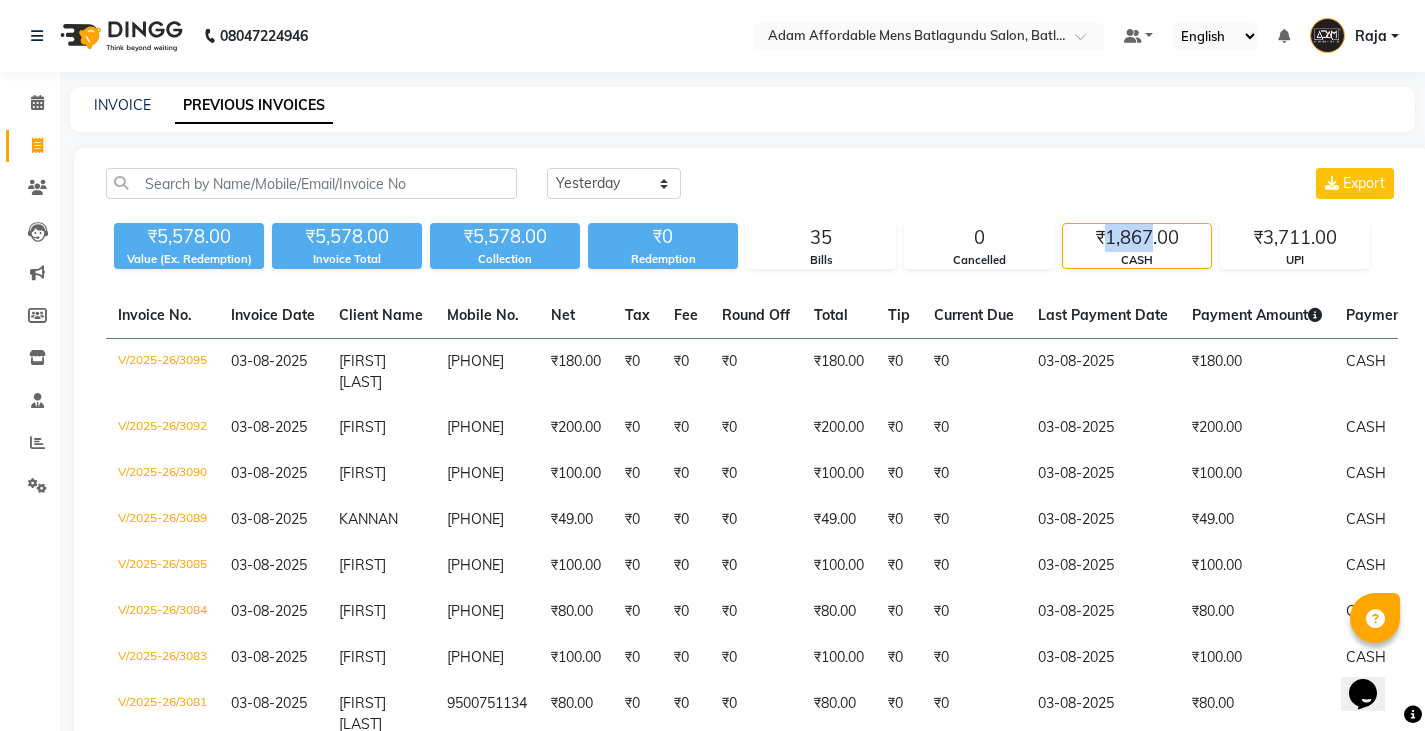 copy on "1,867" 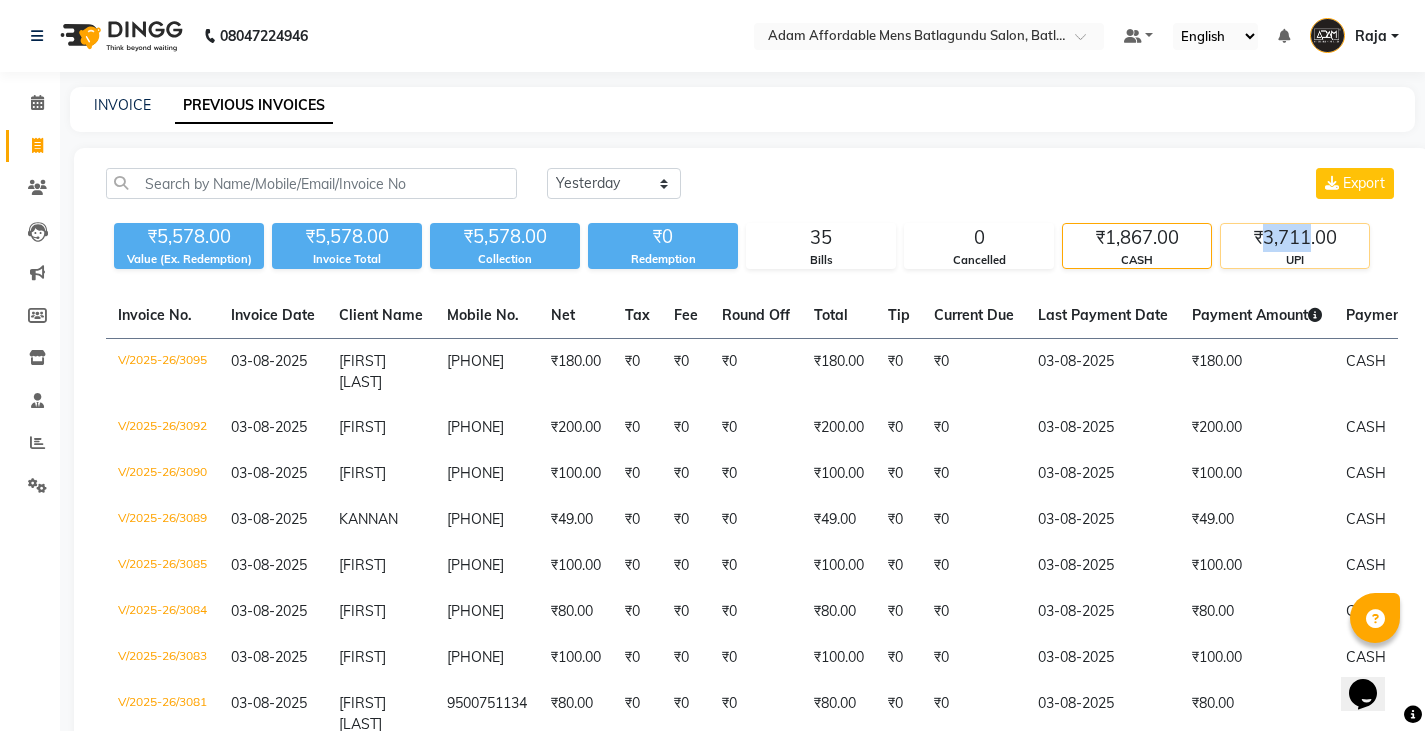 drag, startPoint x: 1266, startPoint y: 232, endPoint x: 1309, endPoint y: 241, distance: 43.931767 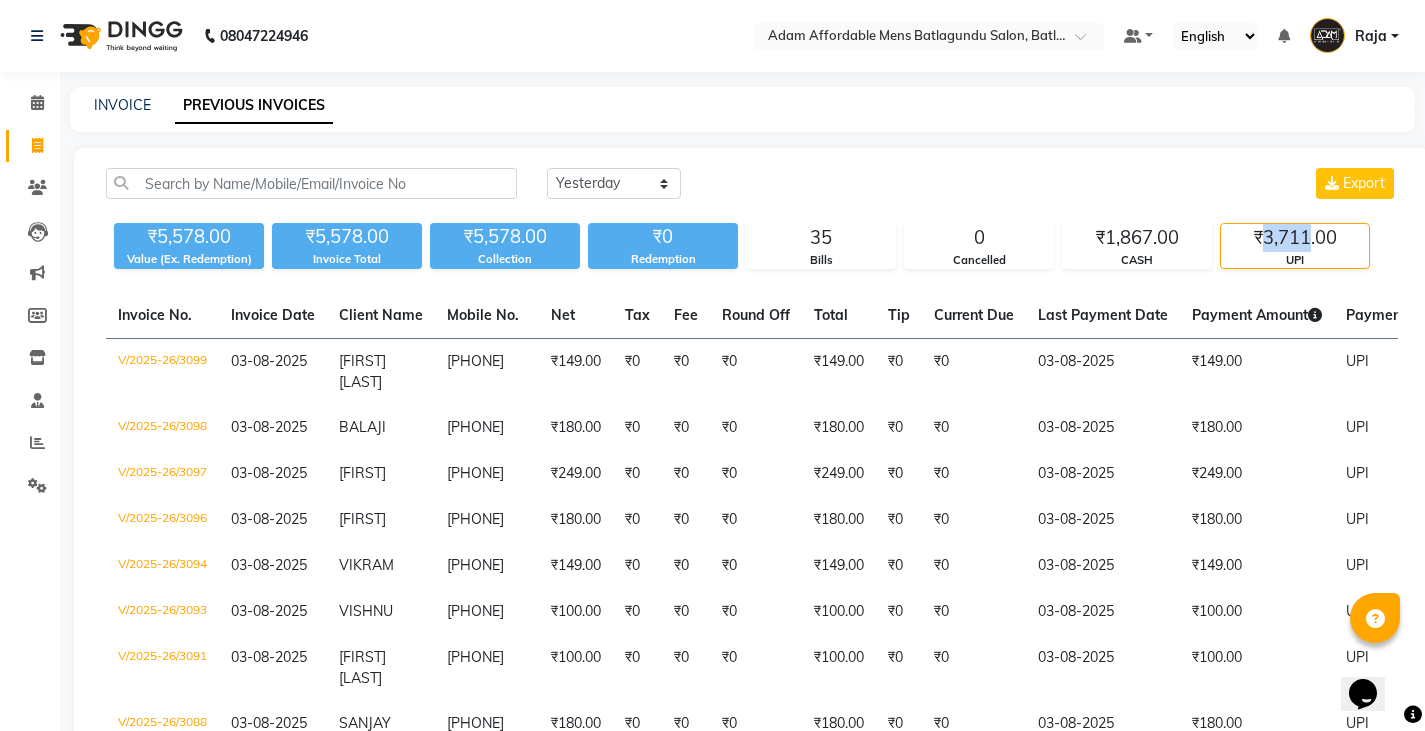 copy on "3,711" 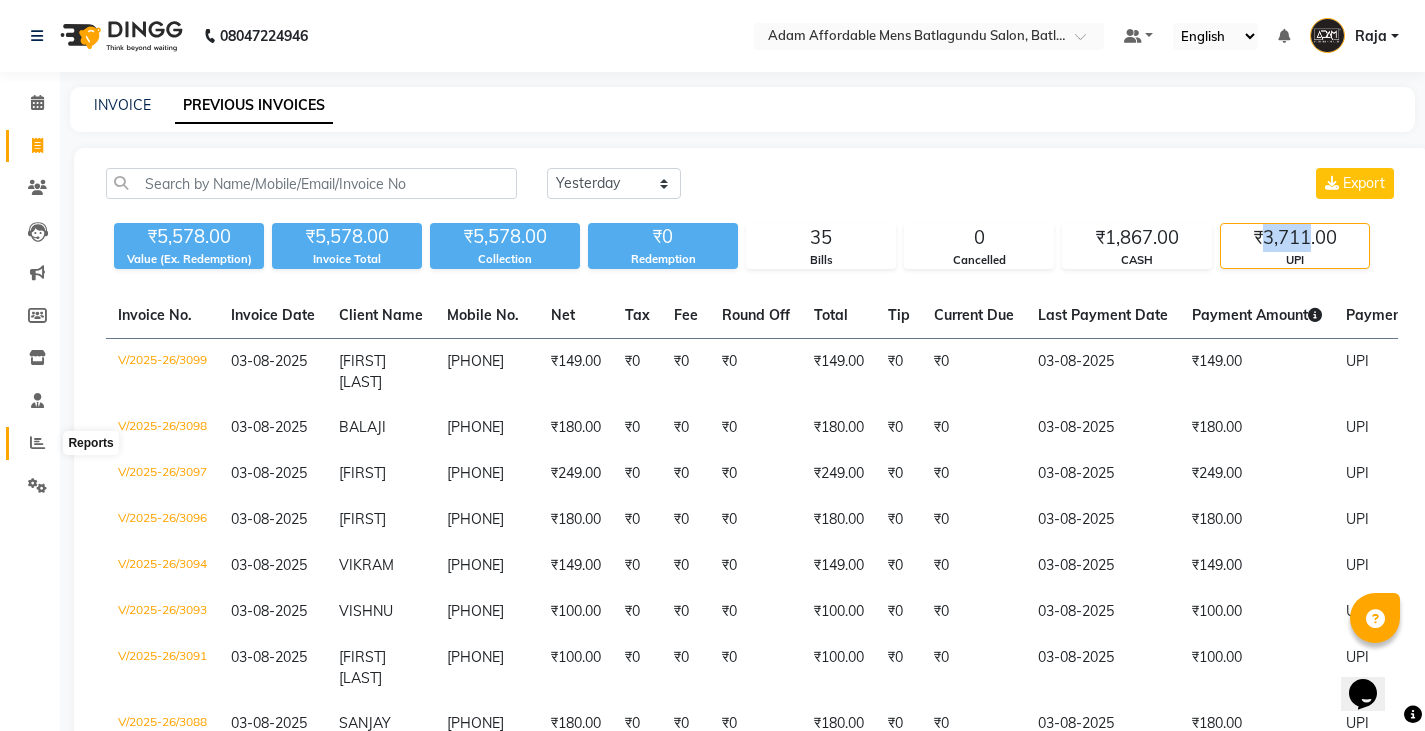 click 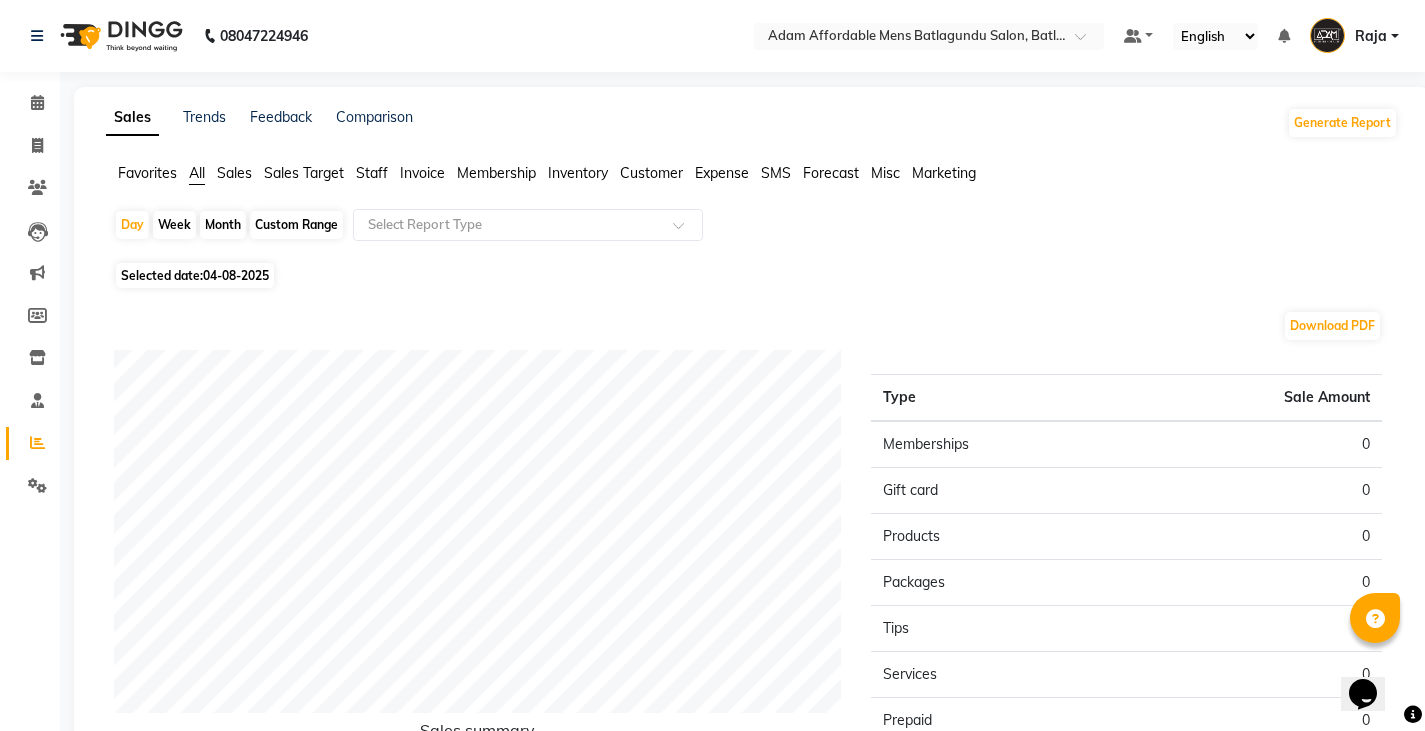 click on "Sales" 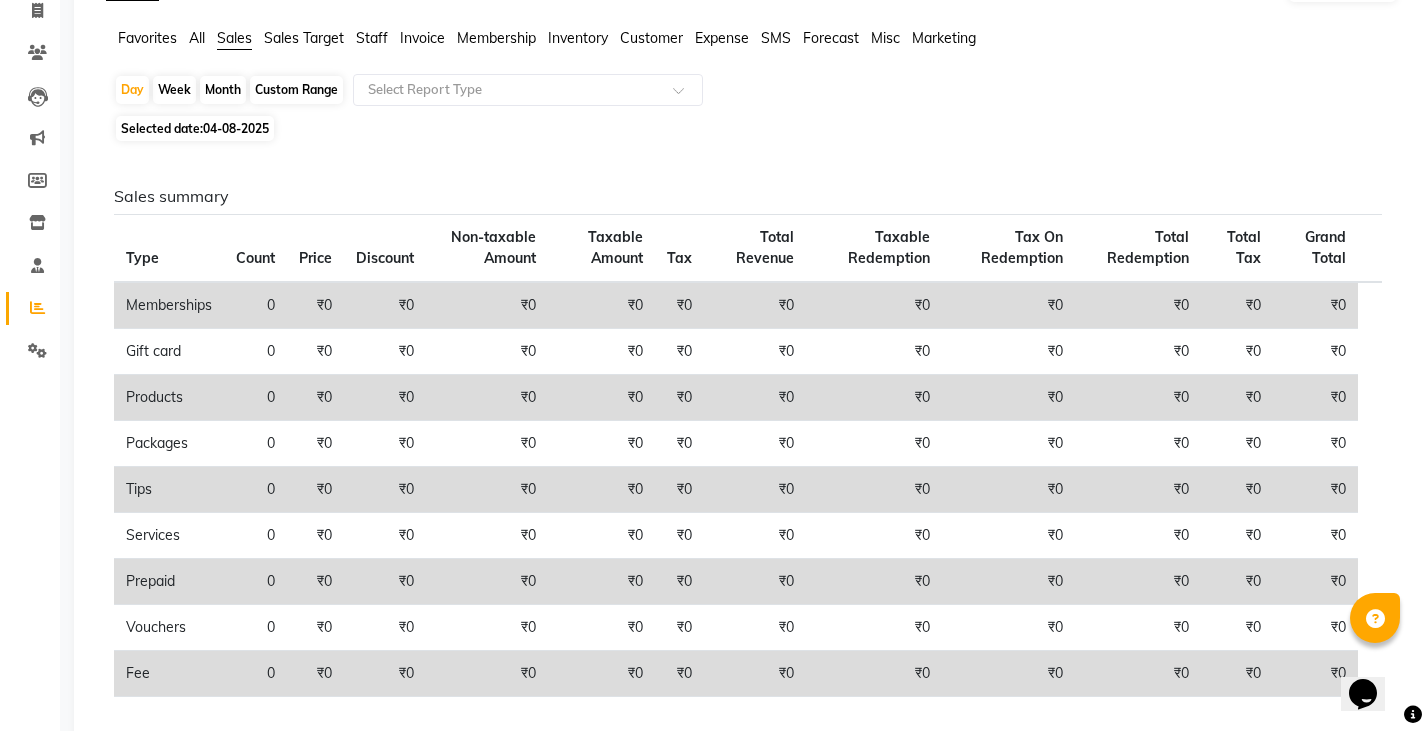 scroll, scrollTop: 100, scrollLeft: 0, axis: vertical 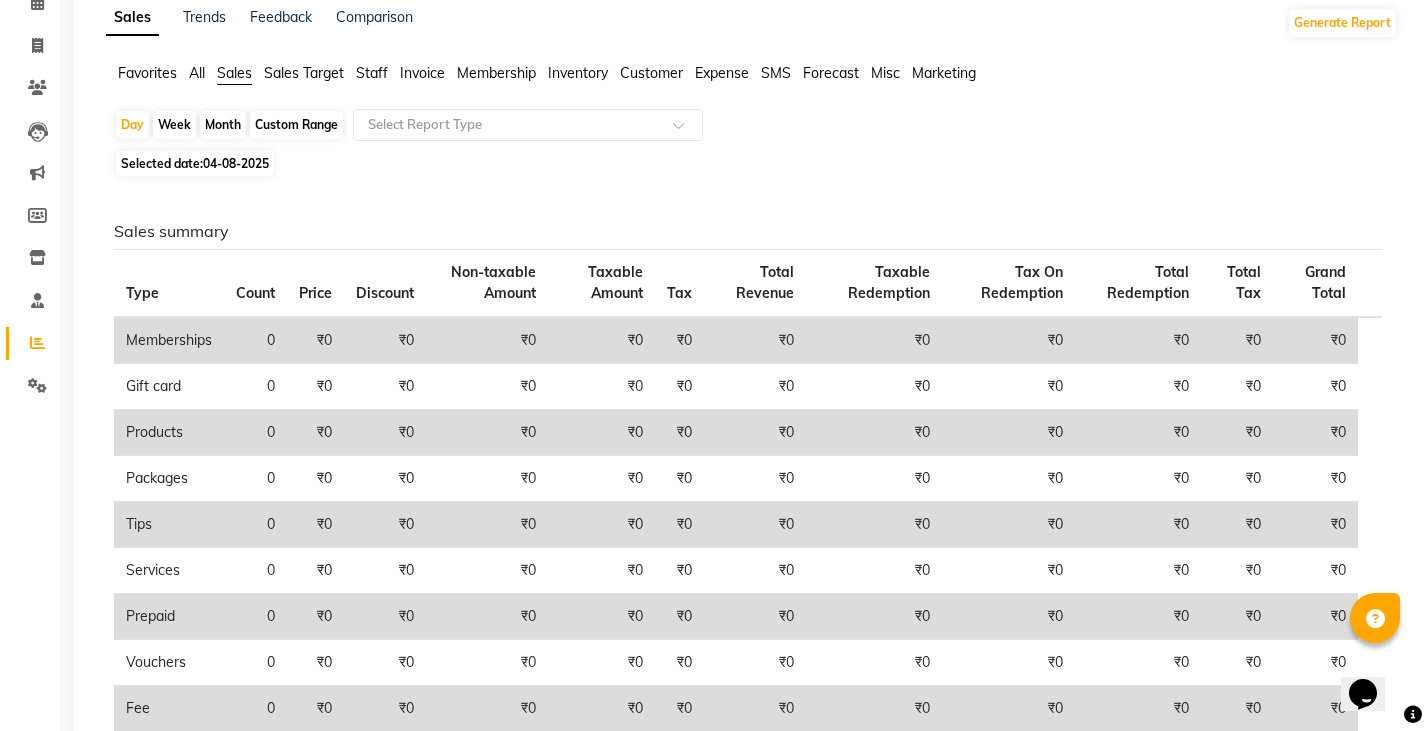 click on "Month" 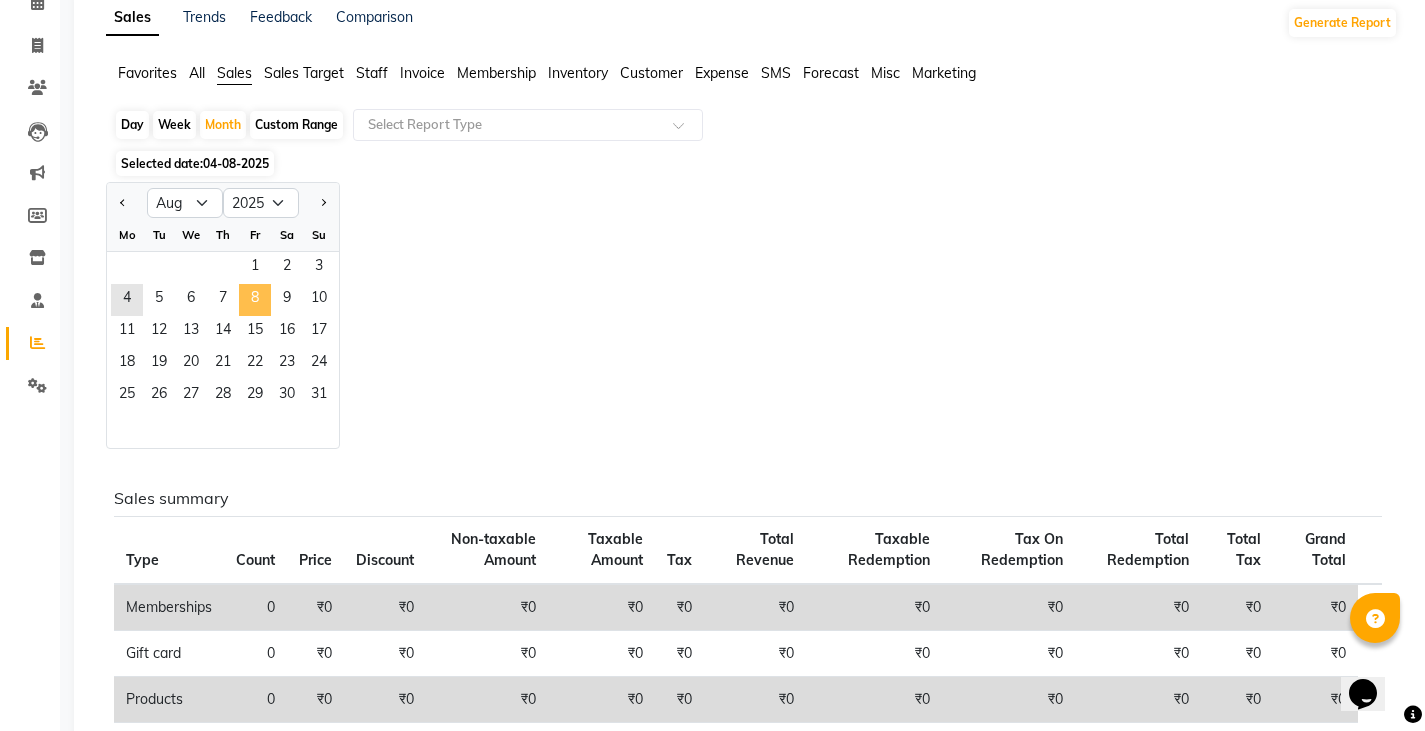 click on "8" 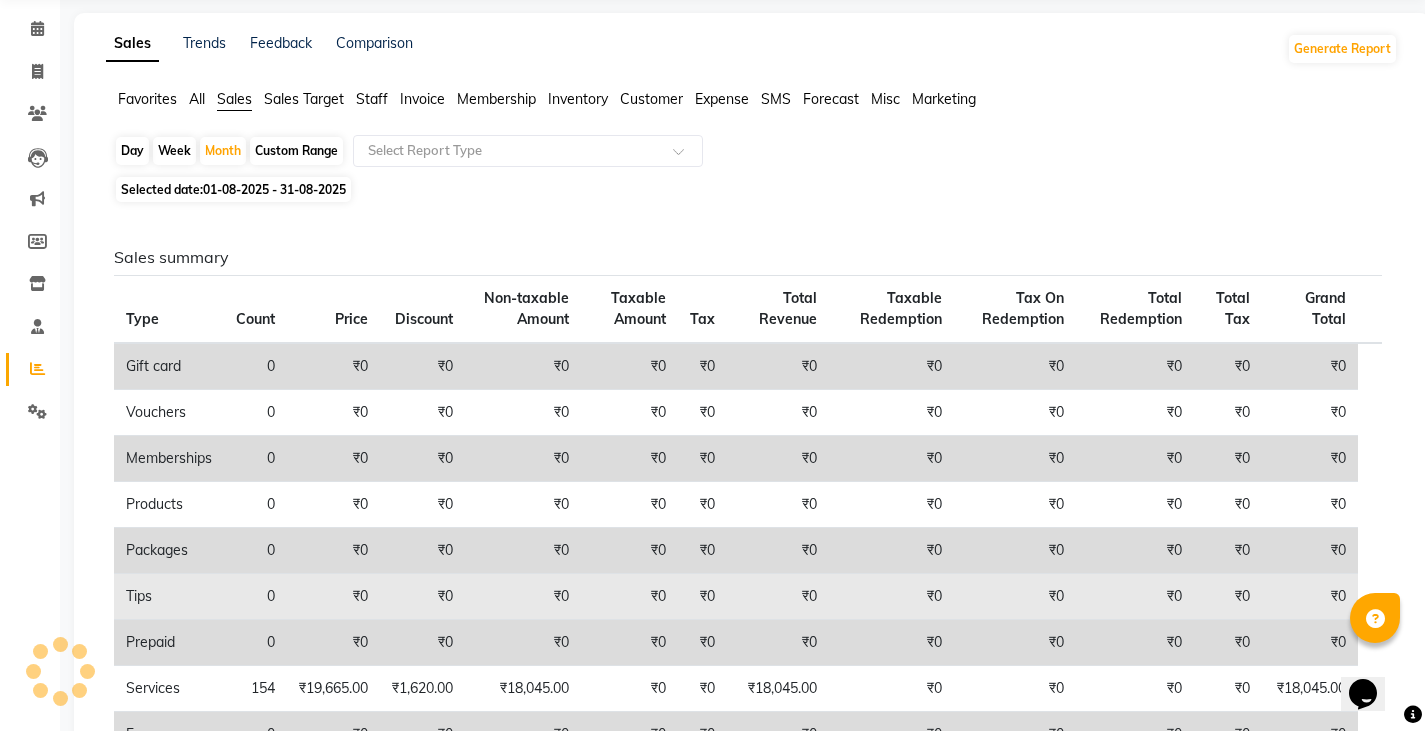 scroll, scrollTop: 300, scrollLeft: 0, axis: vertical 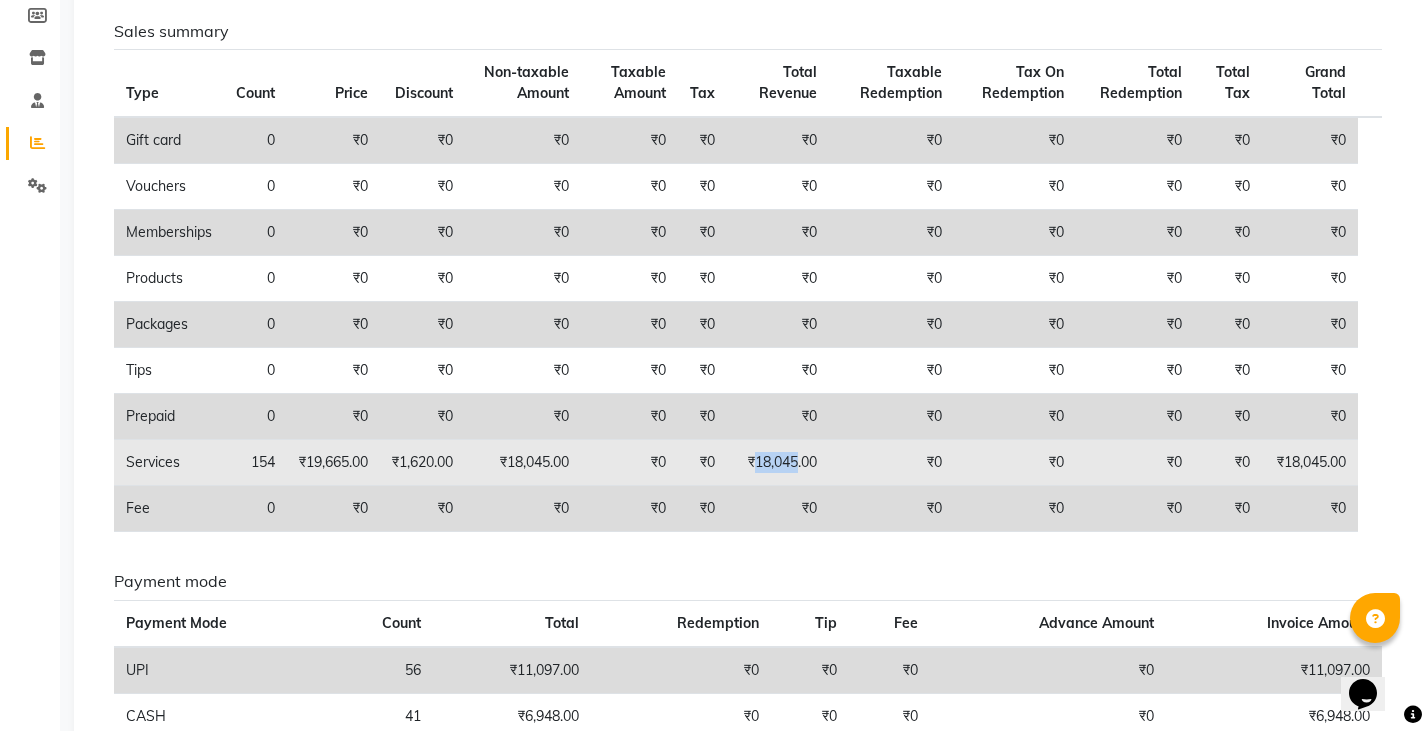 drag, startPoint x: 762, startPoint y: 459, endPoint x: 803, endPoint y: 452, distance: 41.59327 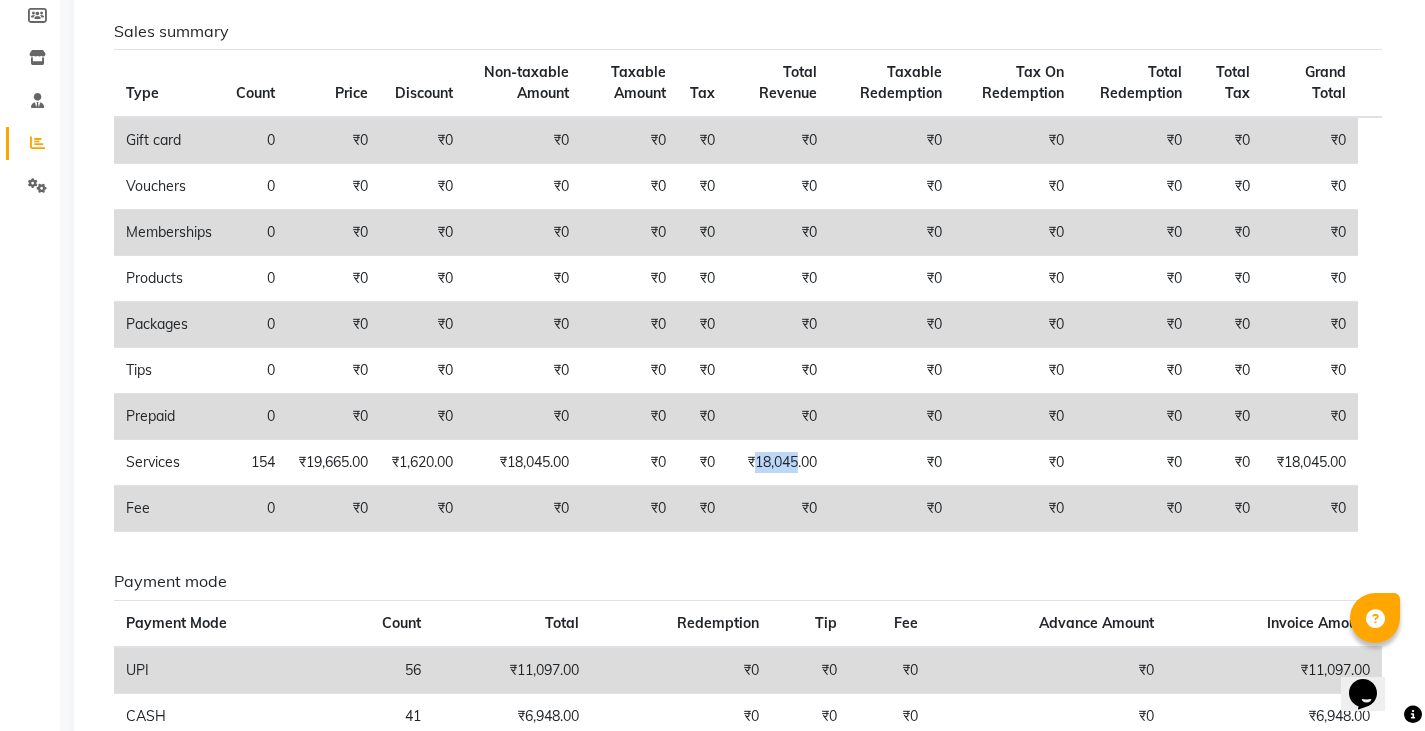copy on "18,045" 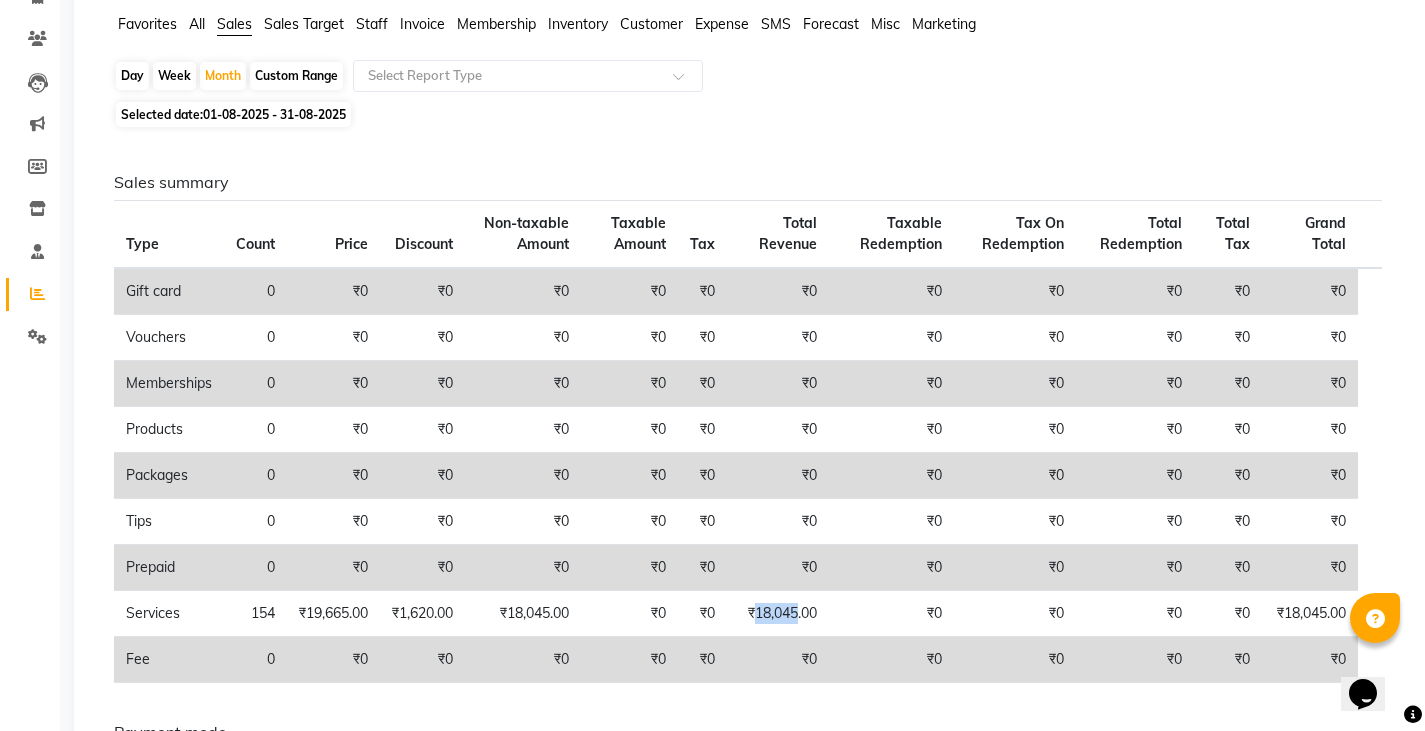 scroll, scrollTop: 0, scrollLeft: 0, axis: both 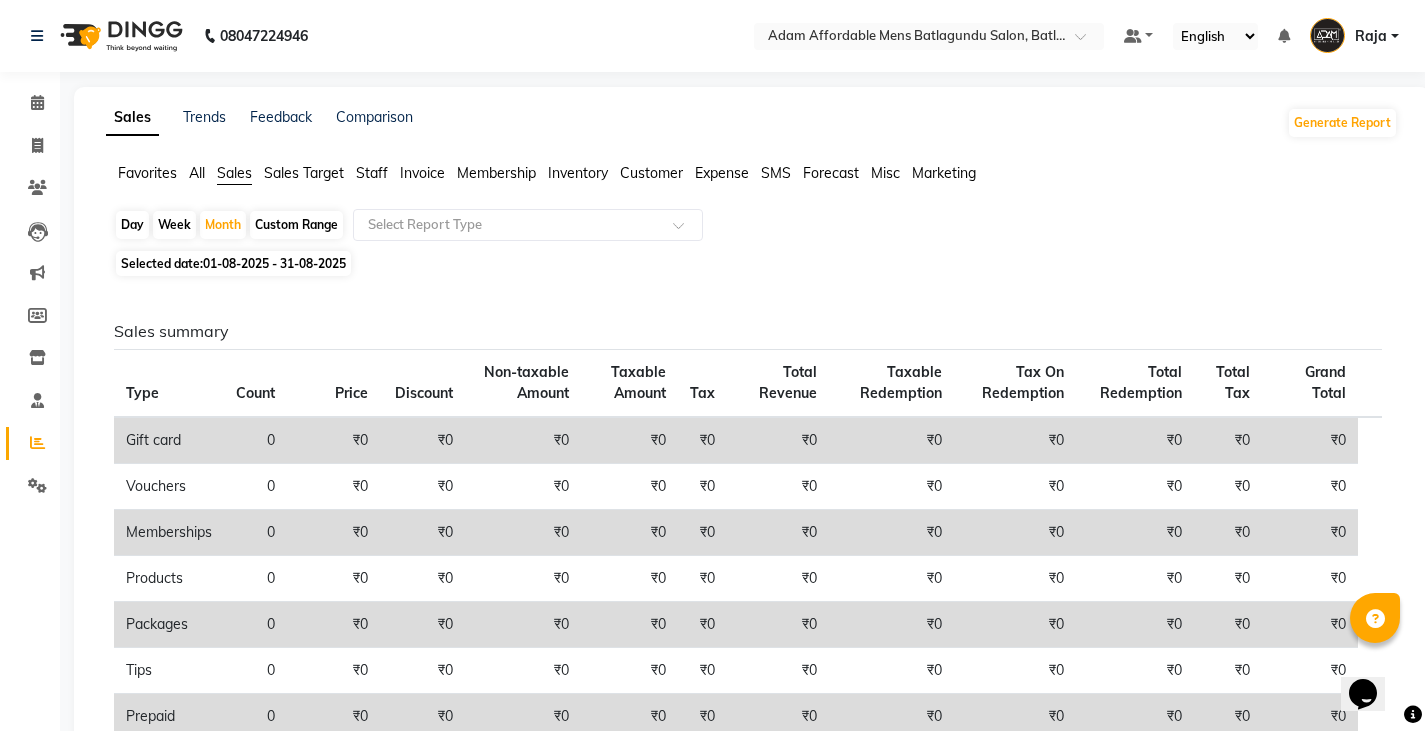 click on "Day" 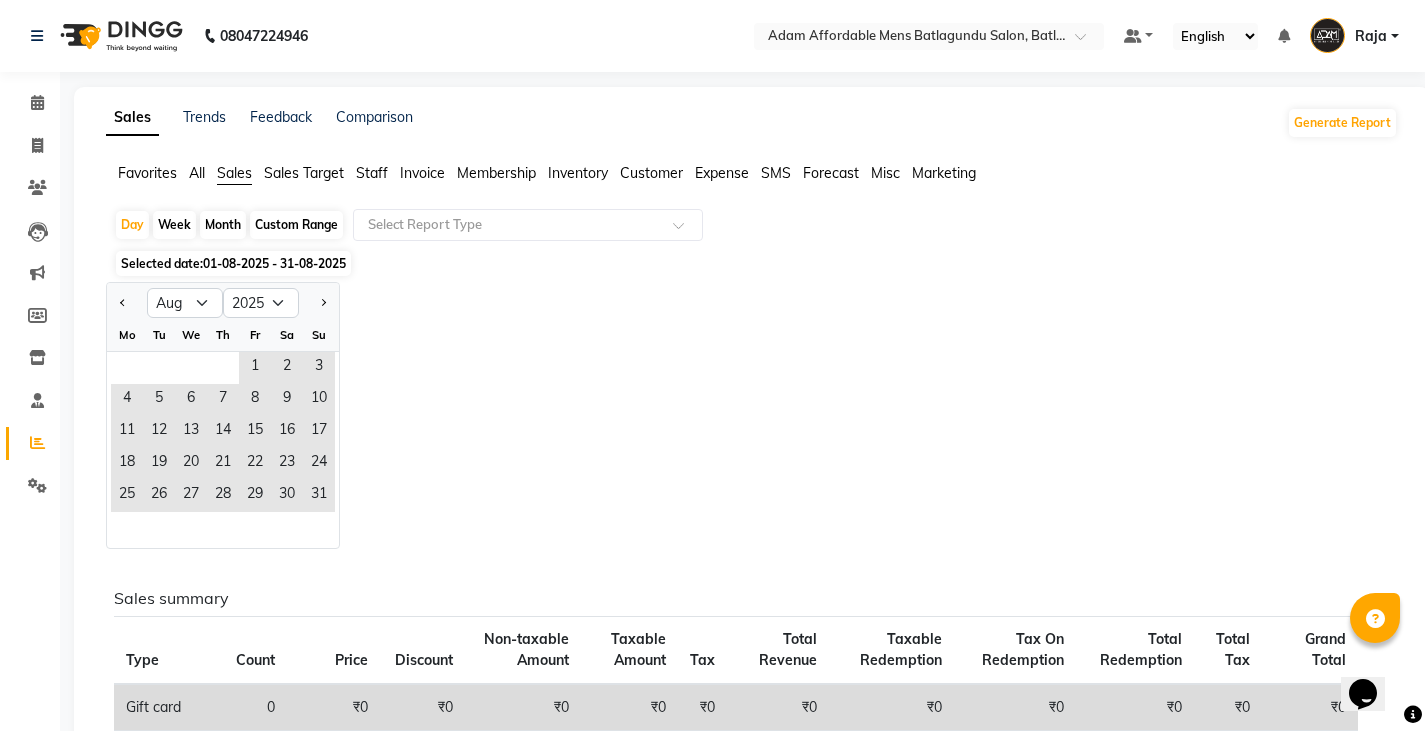 click on "Staff" 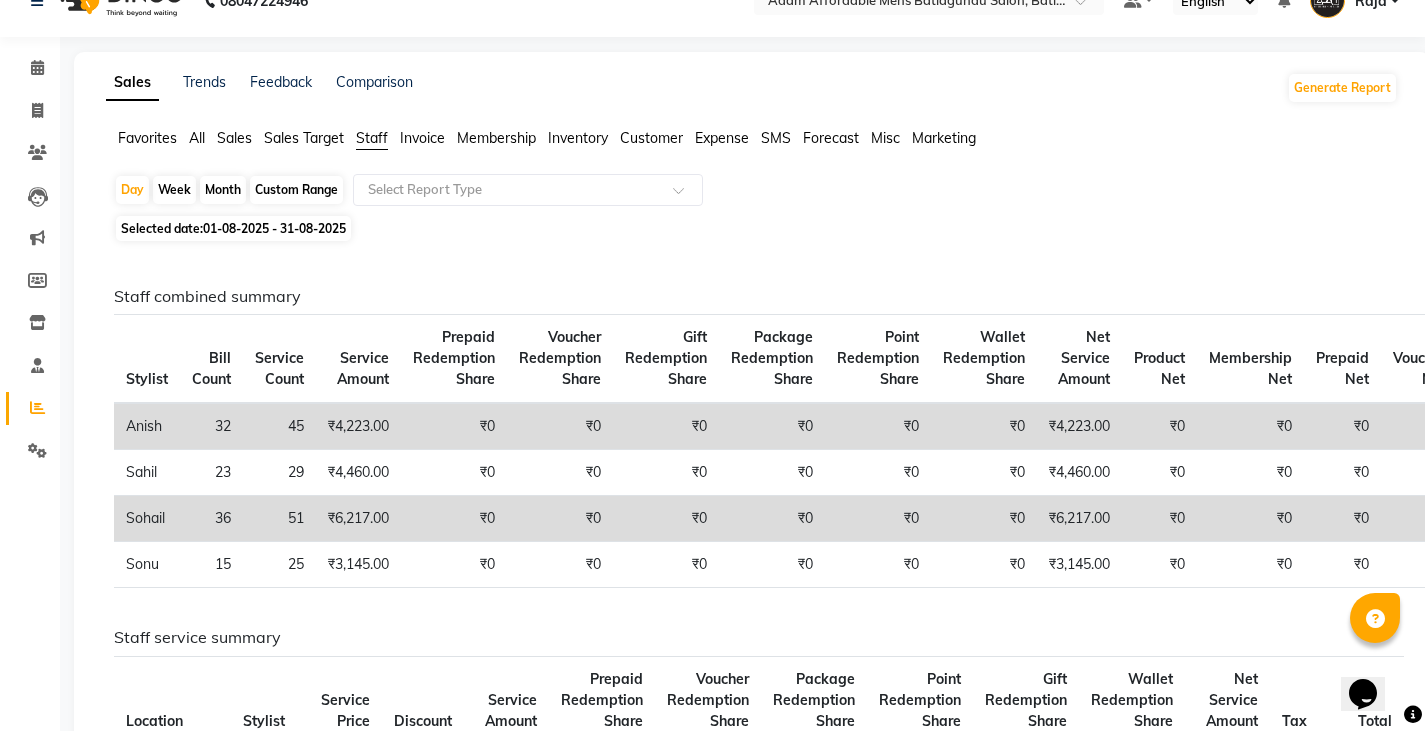 scroll, scrollTop: 0, scrollLeft: 0, axis: both 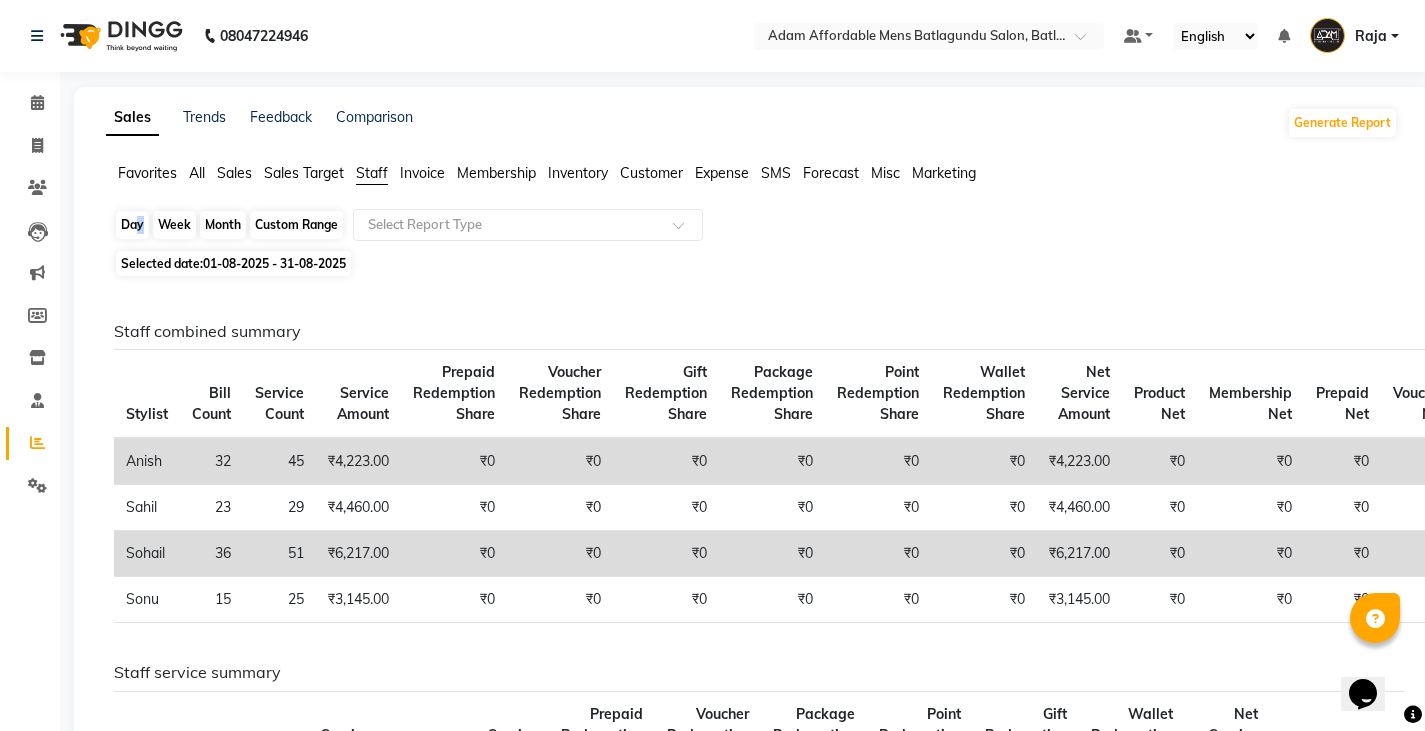 click on "Day" 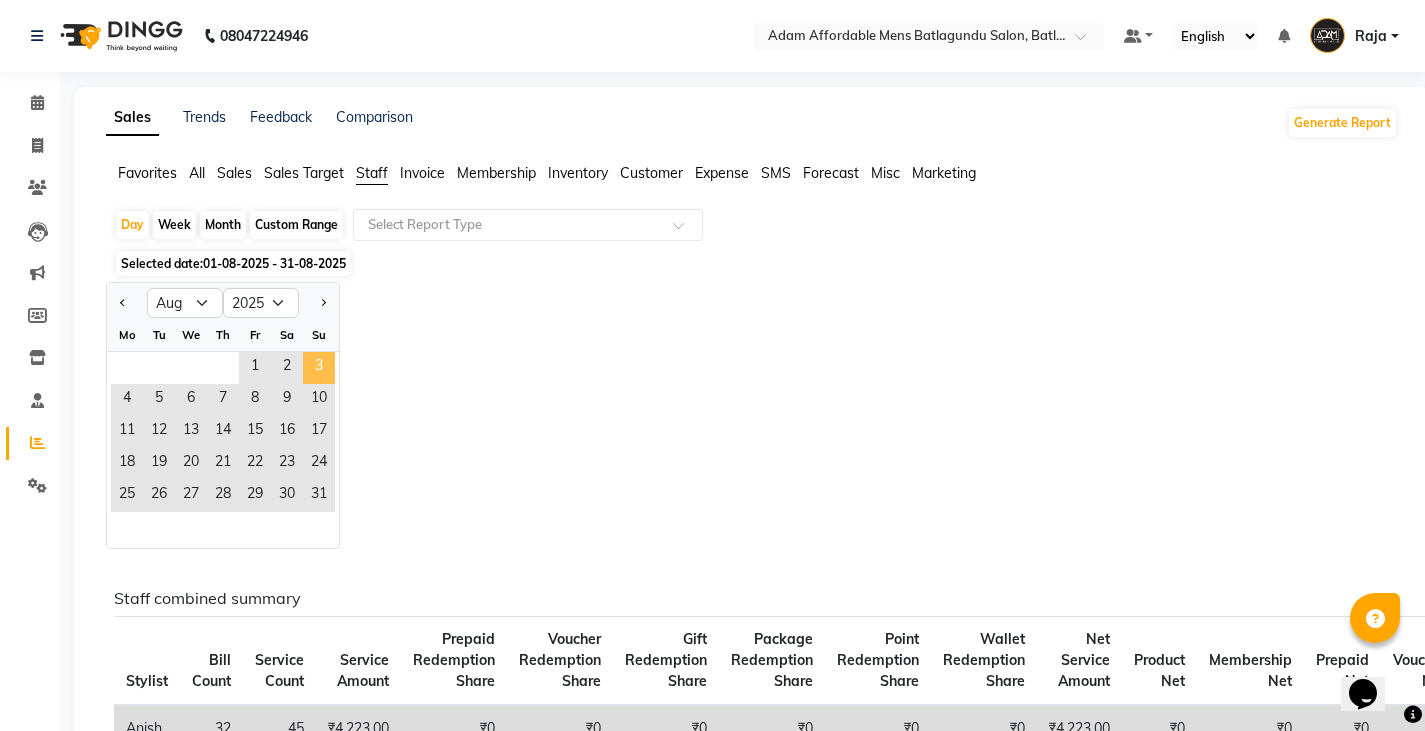 click on "3" 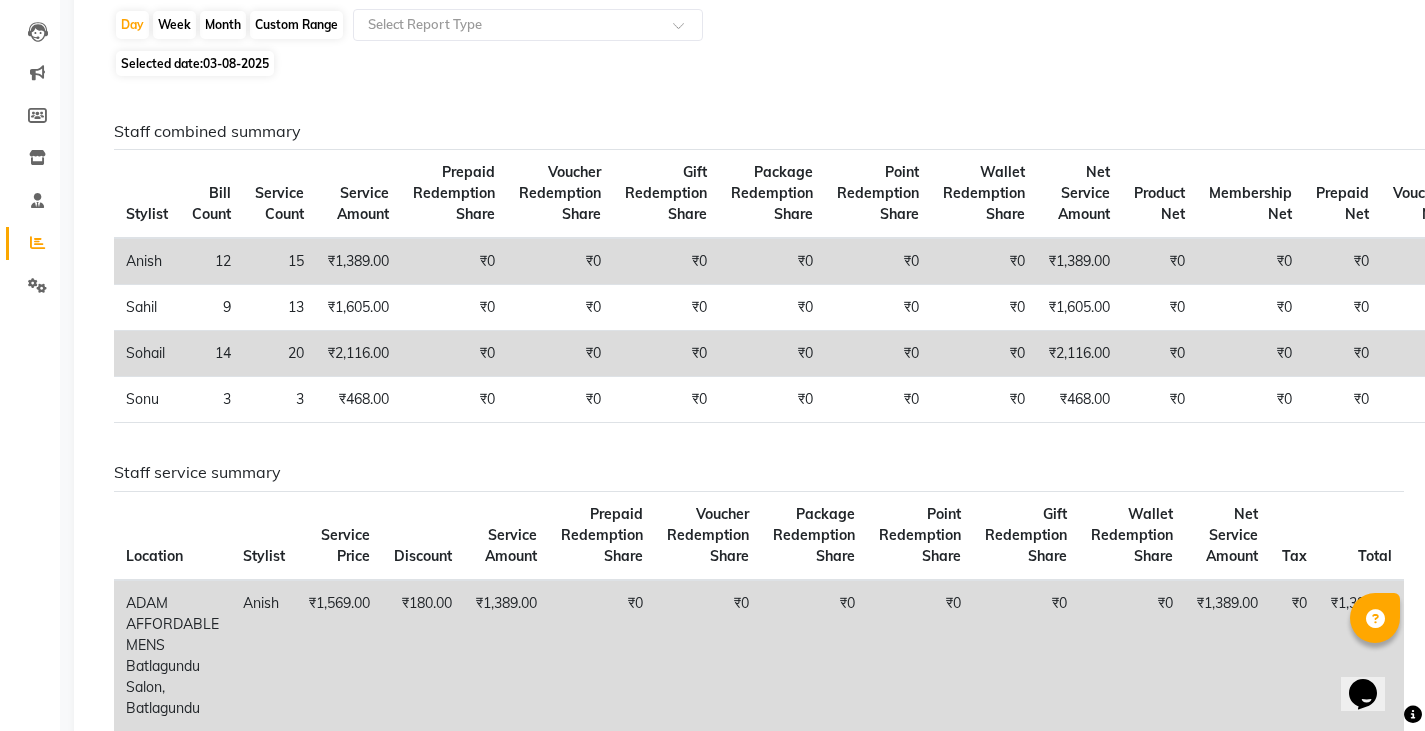 scroll, scrollTop: 100, scrollLeft: 0, axis: vertical 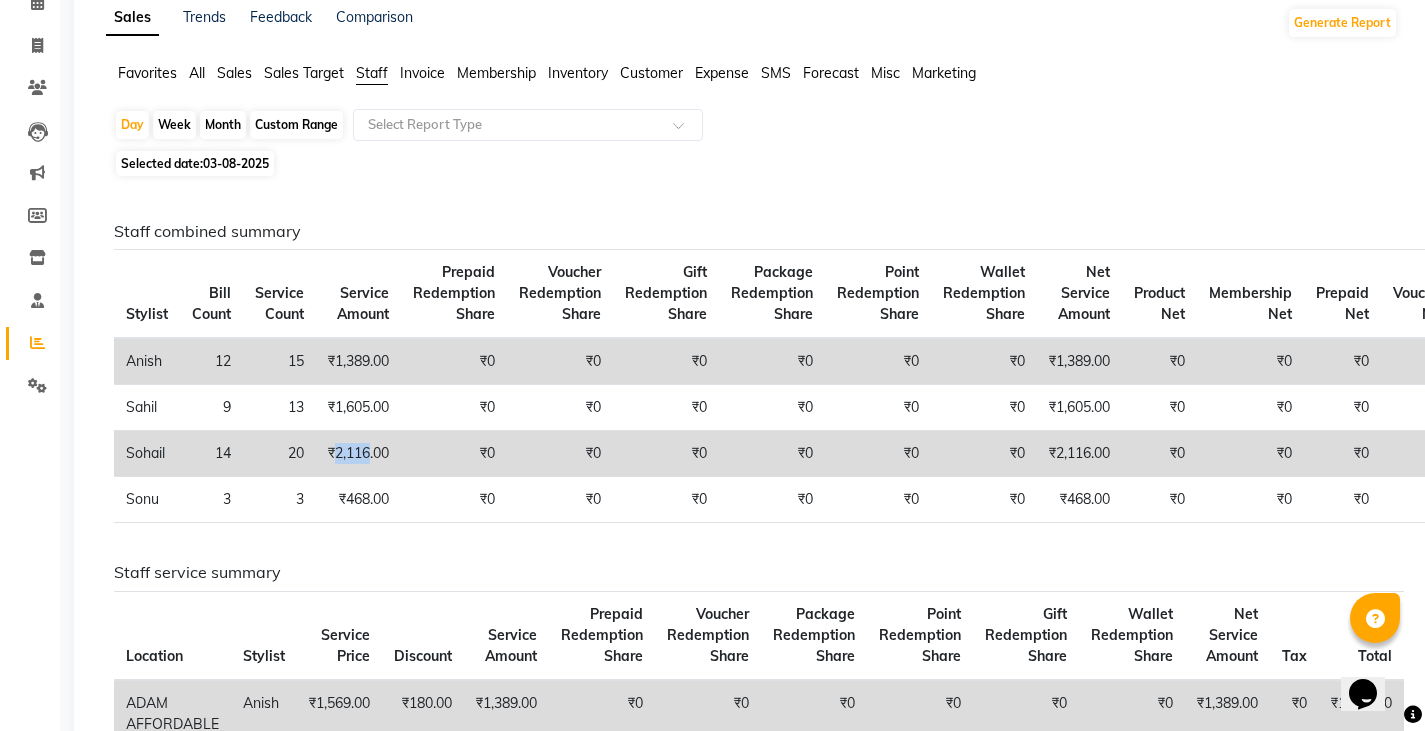 drag, startPoint x: 339, startPoint y: 446, endPoint x: 370, endPoint y: 453, distance: 31.780497 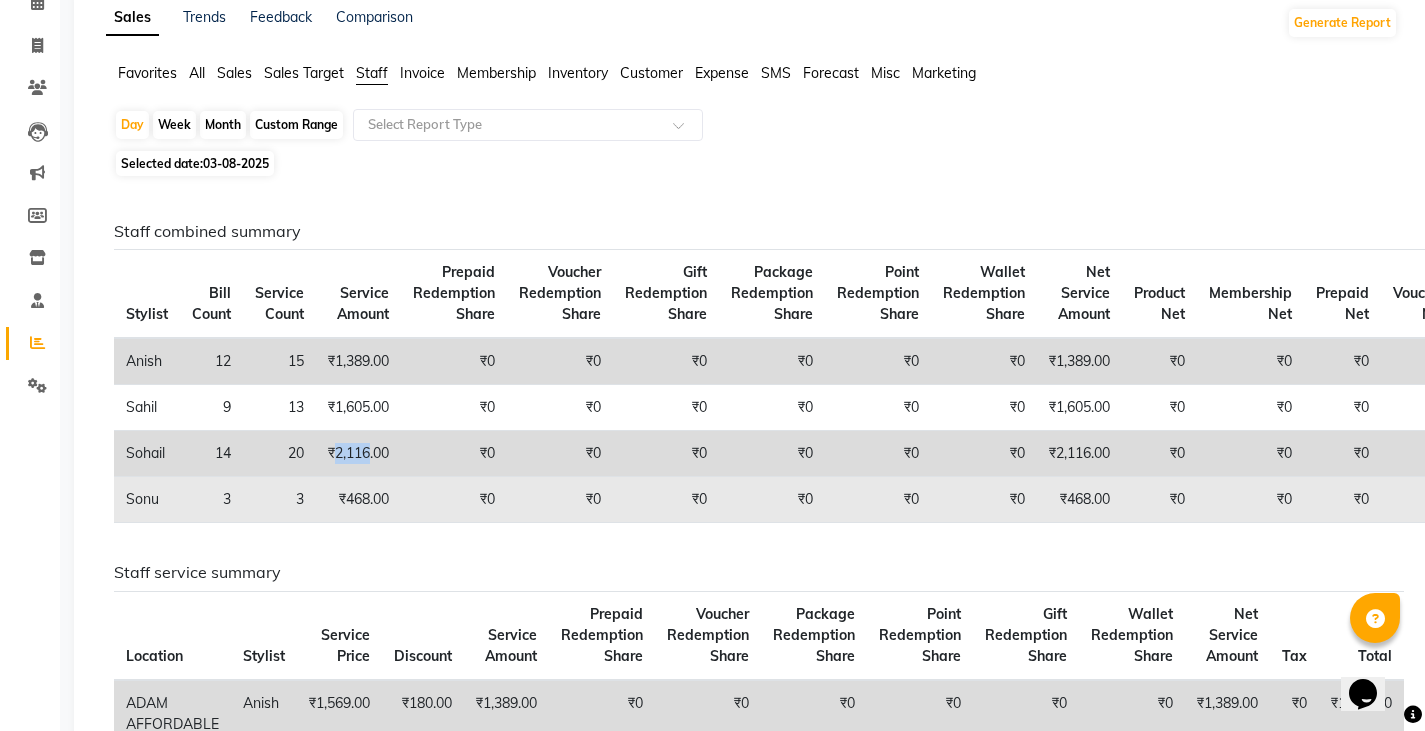 copy on "2,116" 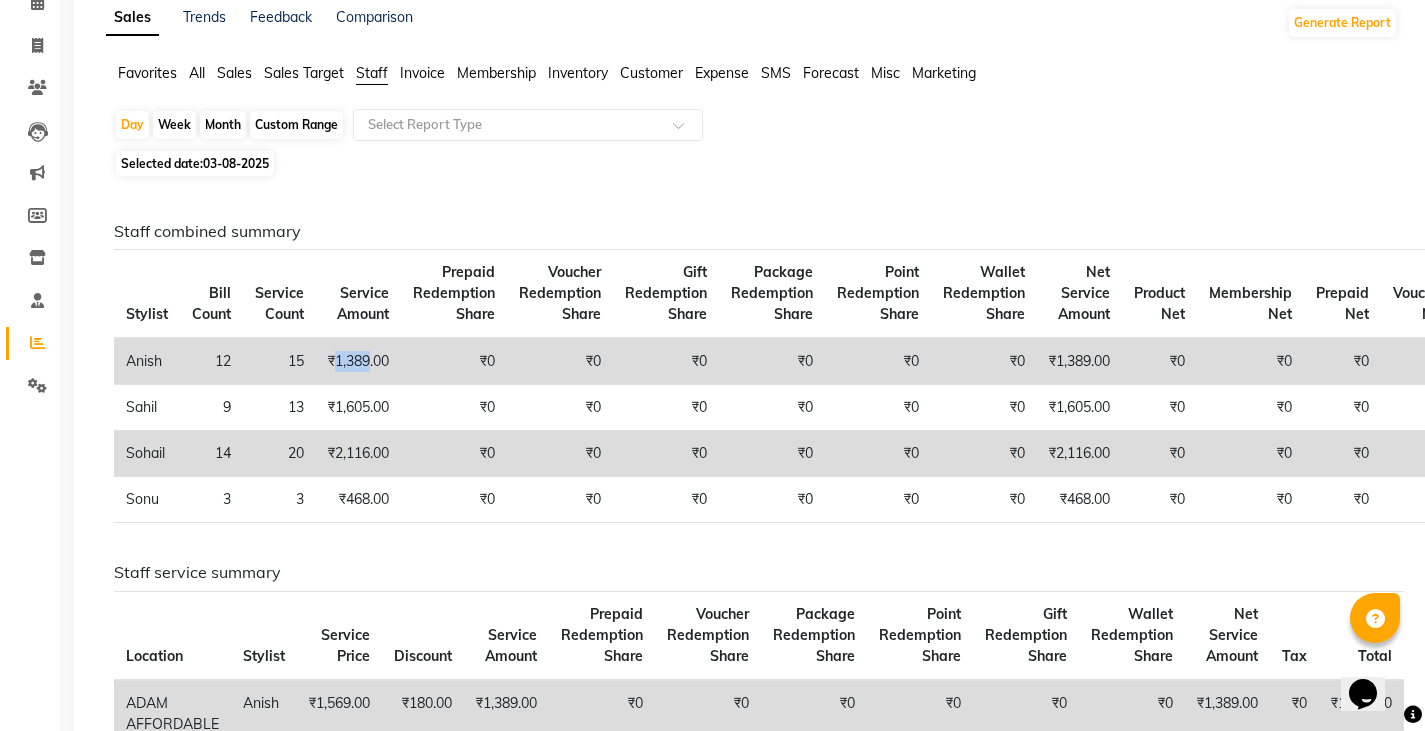 drag, startPoint x: 338, startPoint y: 358, endPoint x: 371, endPoint y: 360, distance: 33.06055 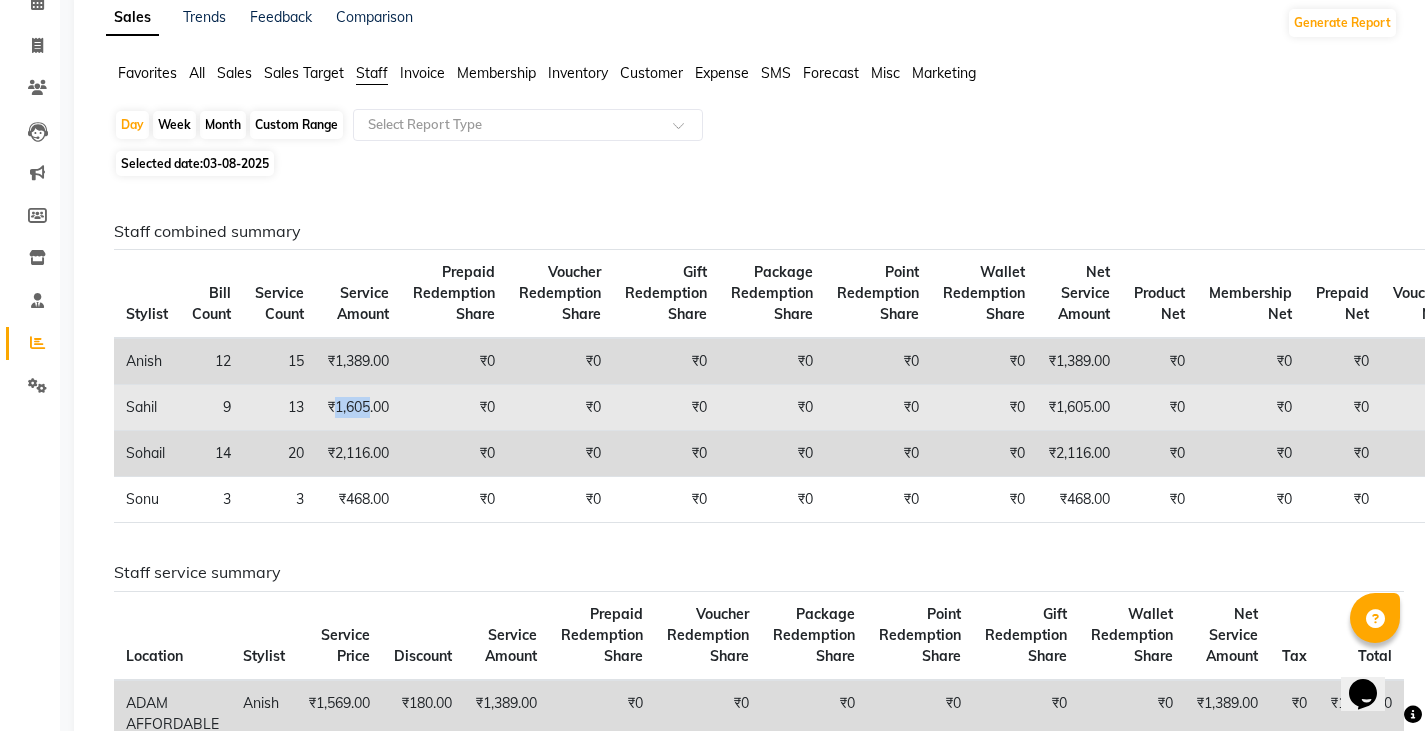 drag, startPoint x: 338, startPoint y: 404, endPoint x: 372, endPoint y: 398, distance: 34.525352 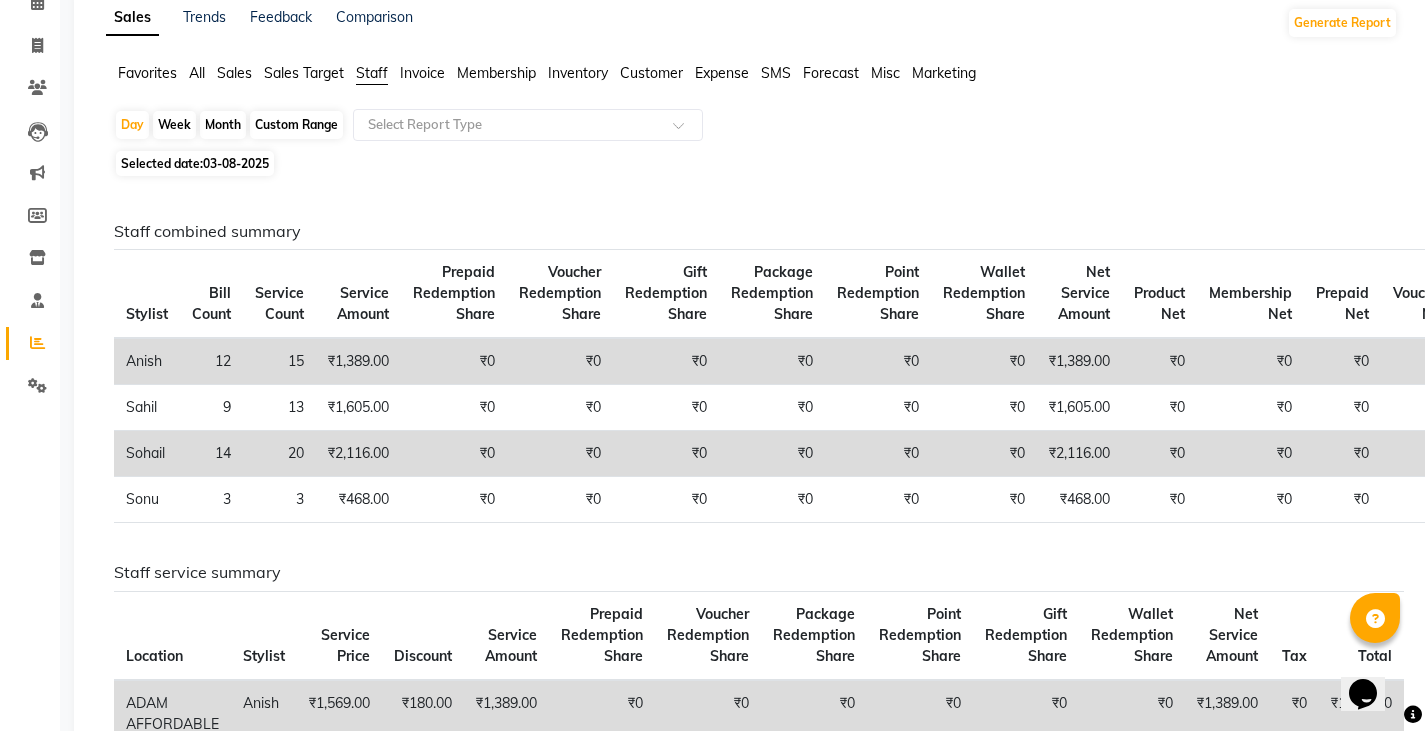 click on "Month" 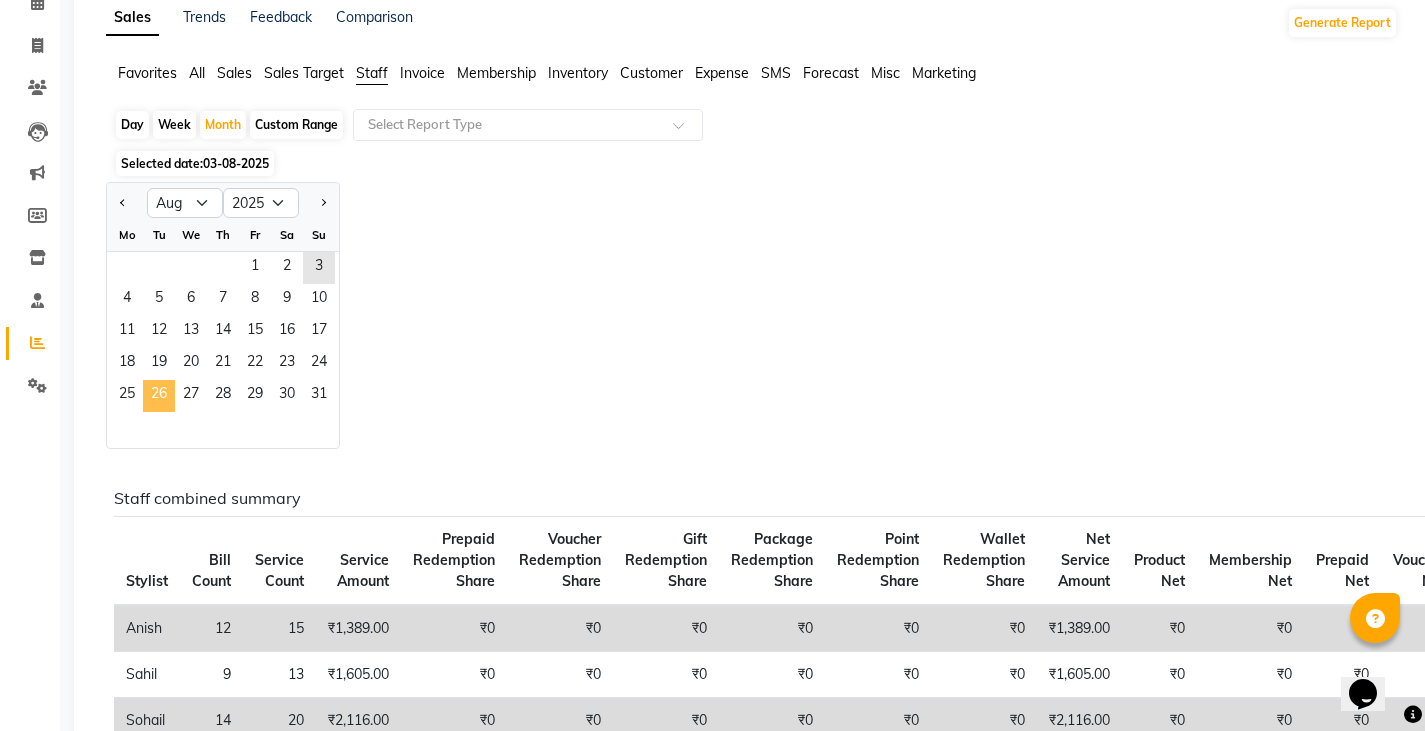 click on "26" 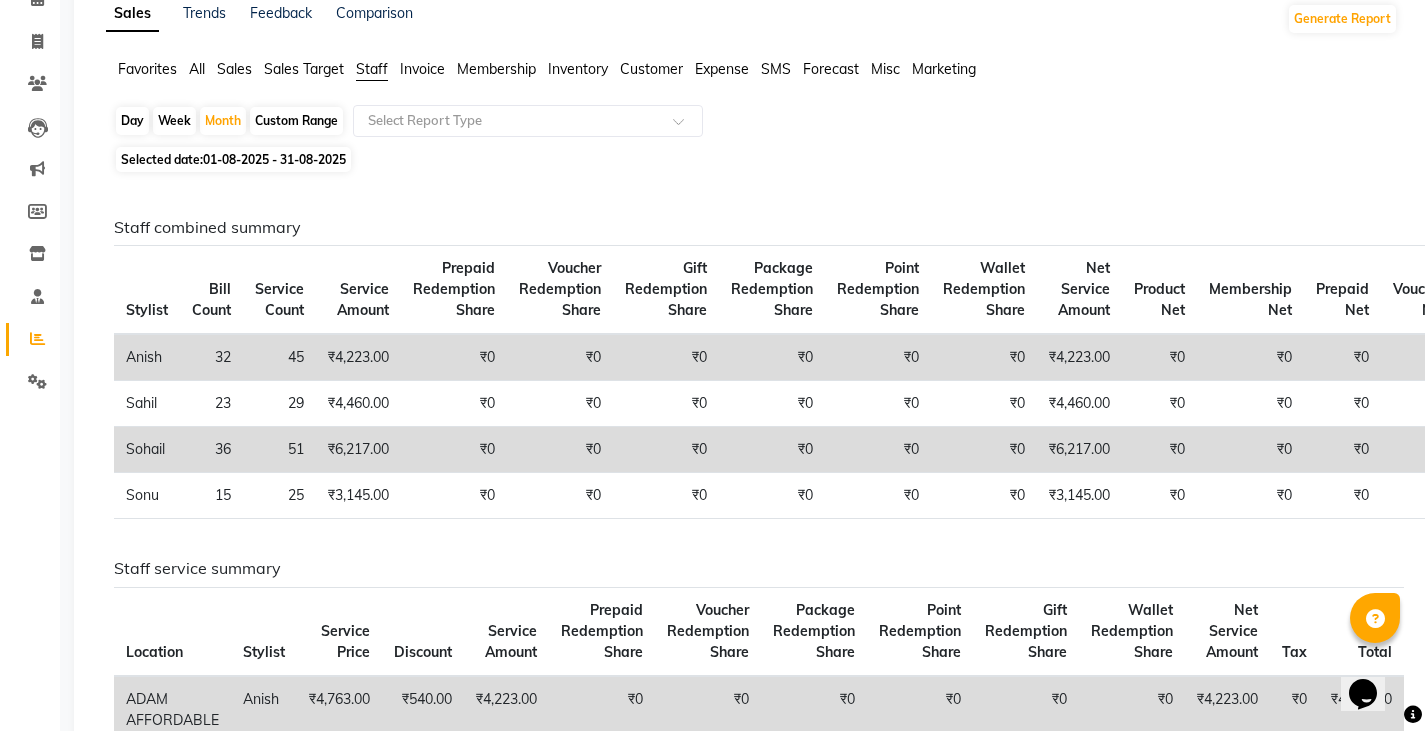 scroll, scrollTop: 100, scrollLeft: 0, axis: vertical 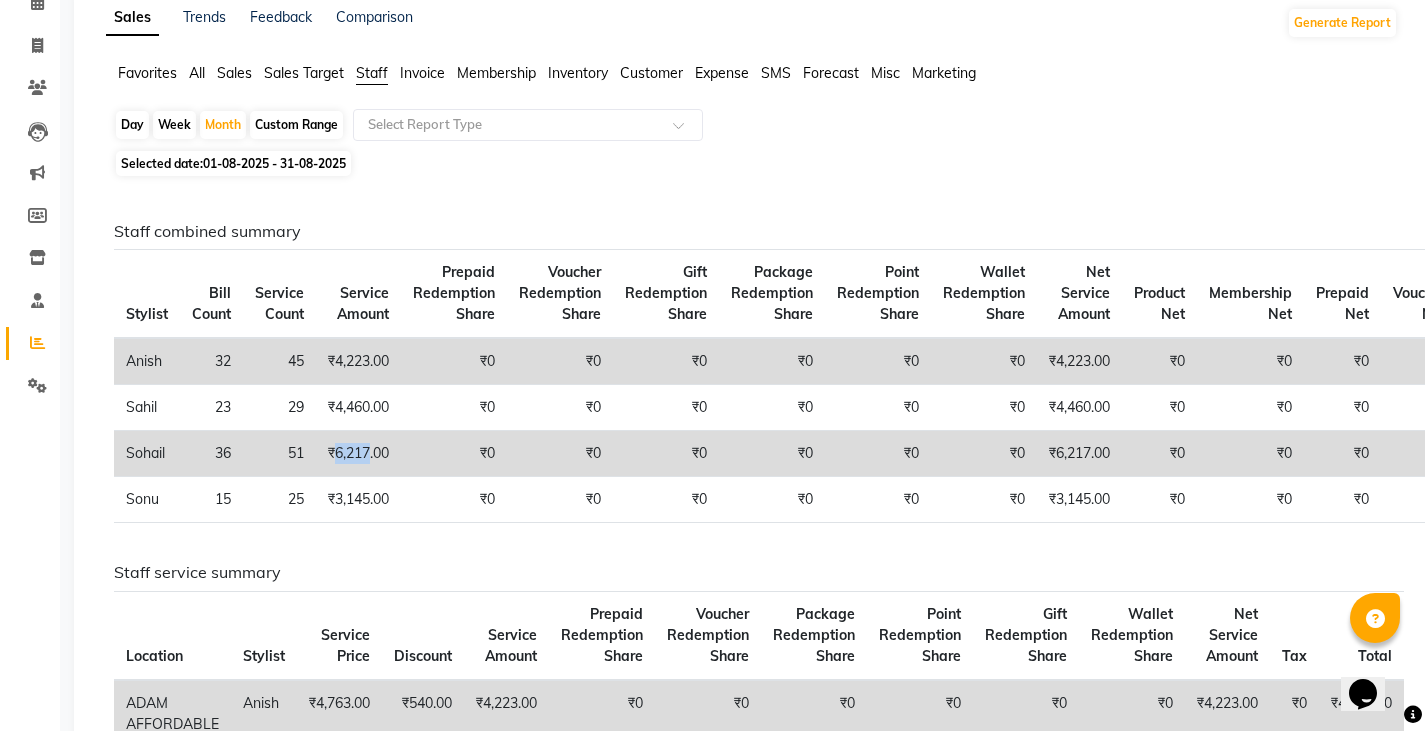 drag, startPoint x: 338, startPoint y: 448, endPoint x: 373, endPoint y: 433, distance: 38.078865 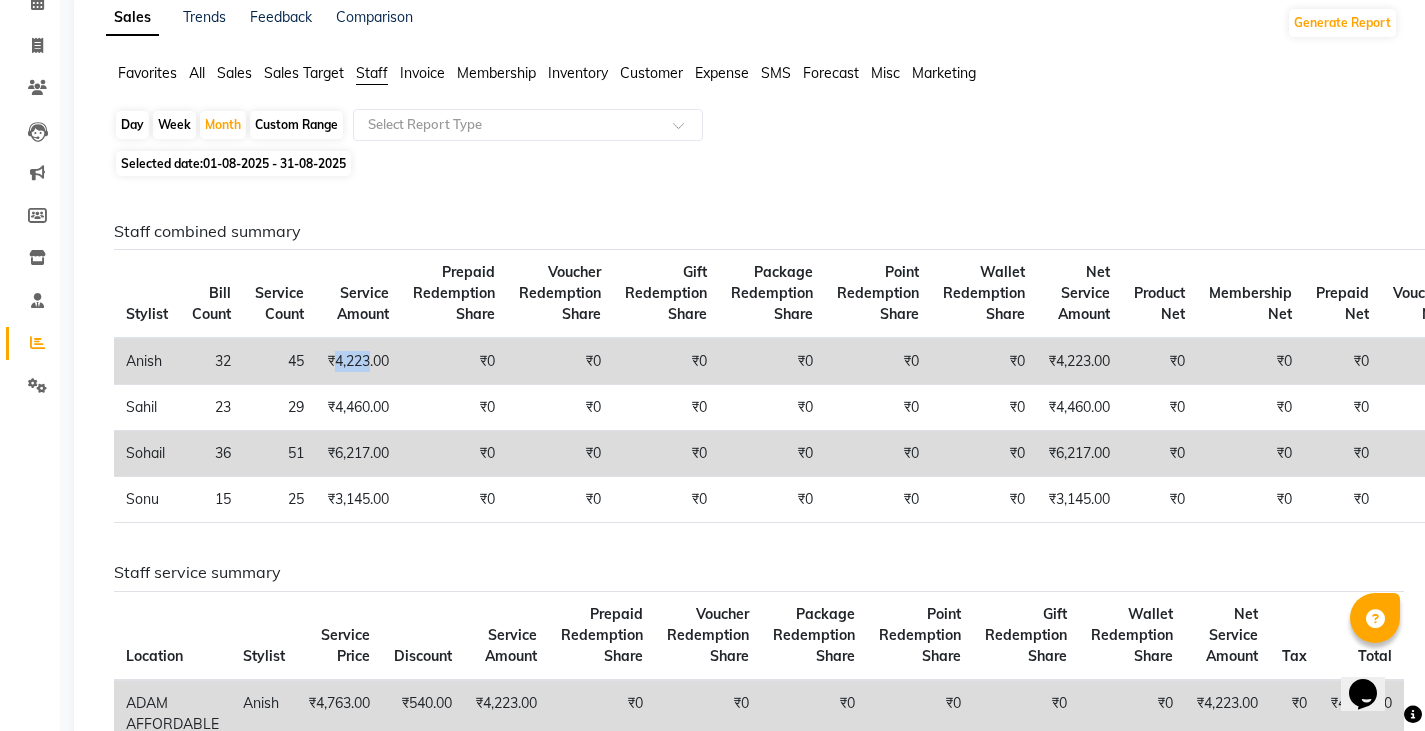 drag, startPoint x: 339, startPoint y: 359, endPoint x: 371, endPoint y: 358, distance: 32.01562 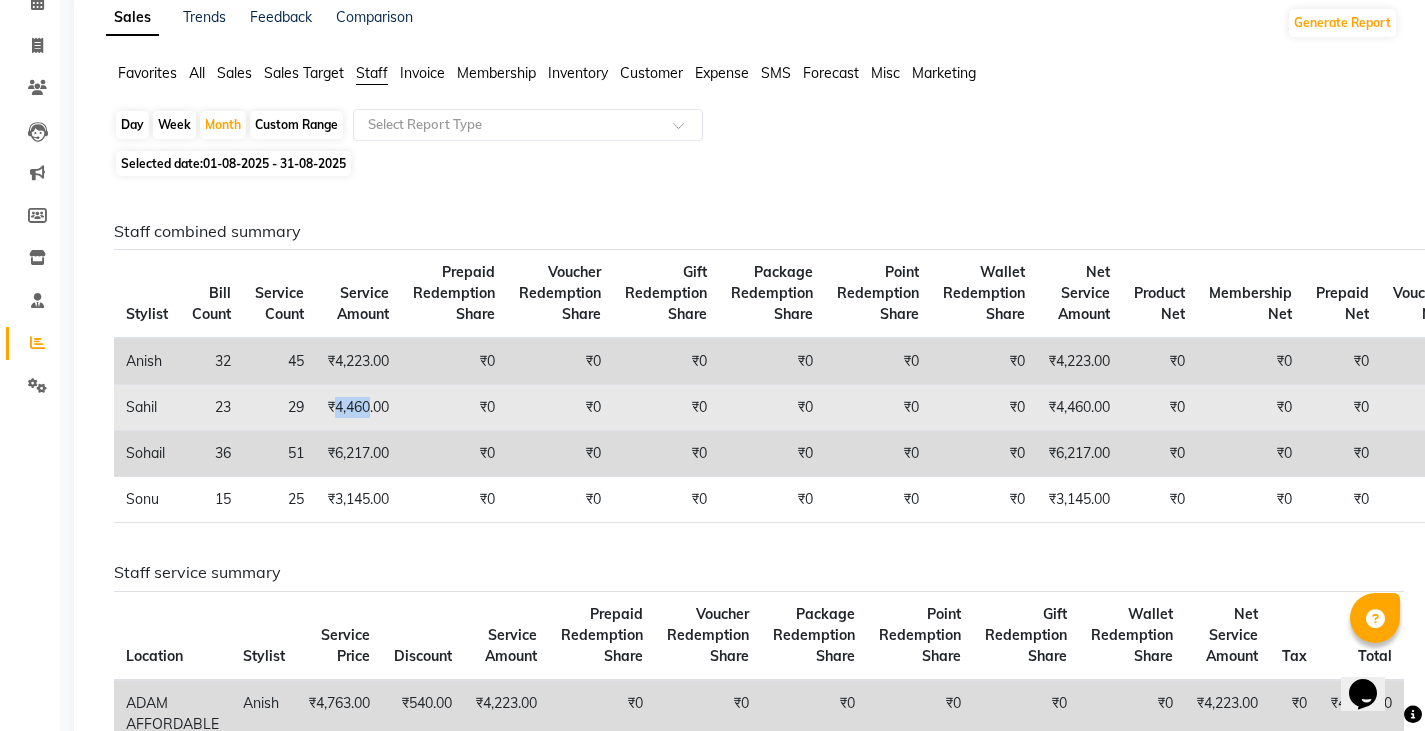 drag, startPoint x: 338, startPoint y: 405, endPoint x: 372, endPoint y: 406, distance: 34.0147 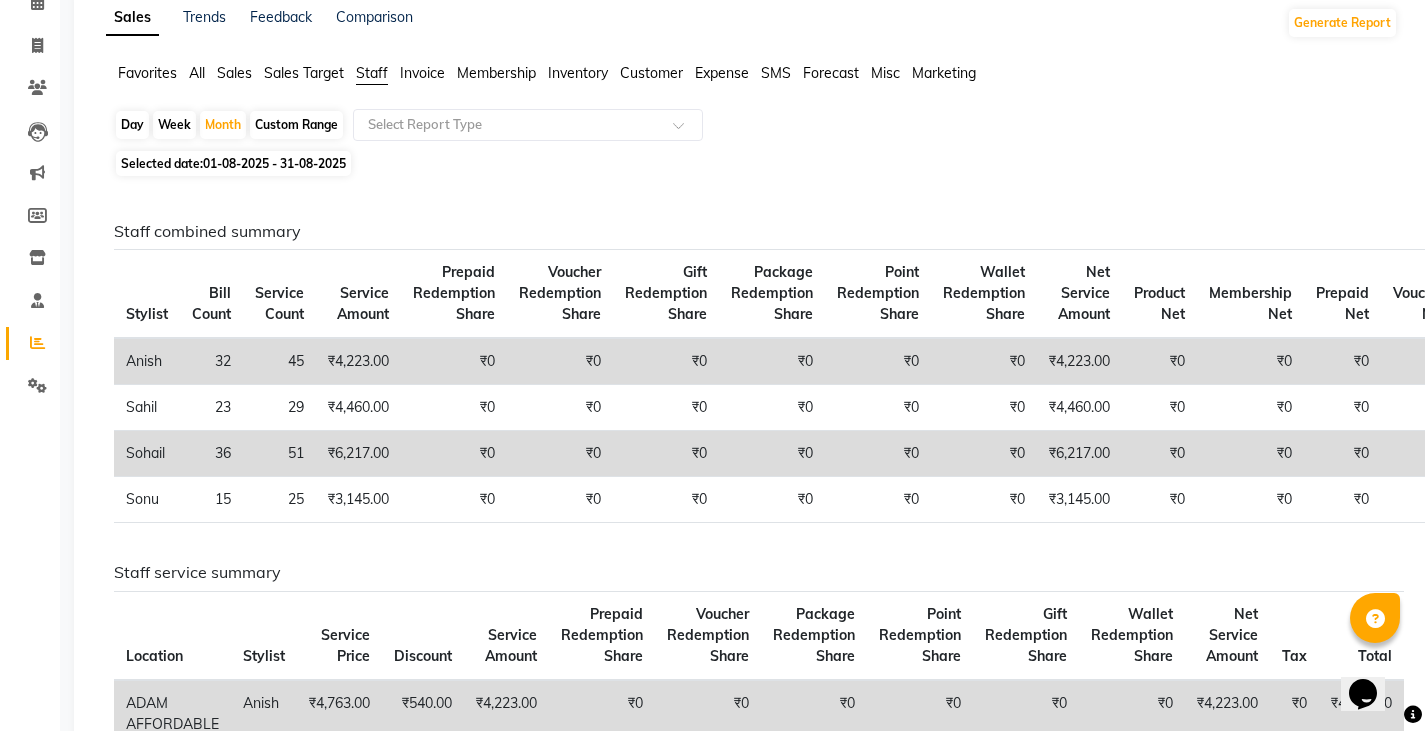 click on "[FIRST] 32 45 ₹4,223.00 ₹0 ₹0 ₹0 ₹0 ₹0 ₹0 ₹4,223.00 ₹0 ₹0 ₹0 ₹0 ₹0 ₹0  [FIRST]  23 29 ₹4,460.00 ₹0 ₹0 ₹0 ₹0 ₹0 ₹0 ₹4,460.00 ₹0 ₹0 ₹0 ₹0 ₹0 ₹0  [FIRST] 36 51 ₹6,217.00 ₹0 ₹0 ₹0 ₹0 ₹0 ₹0 ₹6,217.00 ₹0 ₹0 ₹0 ₹0 ₹0 ₹0  [FIRST] 15 25 ₹3,145.00 ₹0 ₹0 ₹0 ₹0 ₹0 ₹0 ₹3,145.00 ₹0 ₹0 ₹0 ₹0 ₹0 ₹0 Staff service summary Location Stylist Service Price Discount Service AmountPrepaid Redemption ShareVoucher Redemption SharePackage Redemption SharePoint Redemption ShareGift Redemption ShareWallet Redemption ShareTax Total" 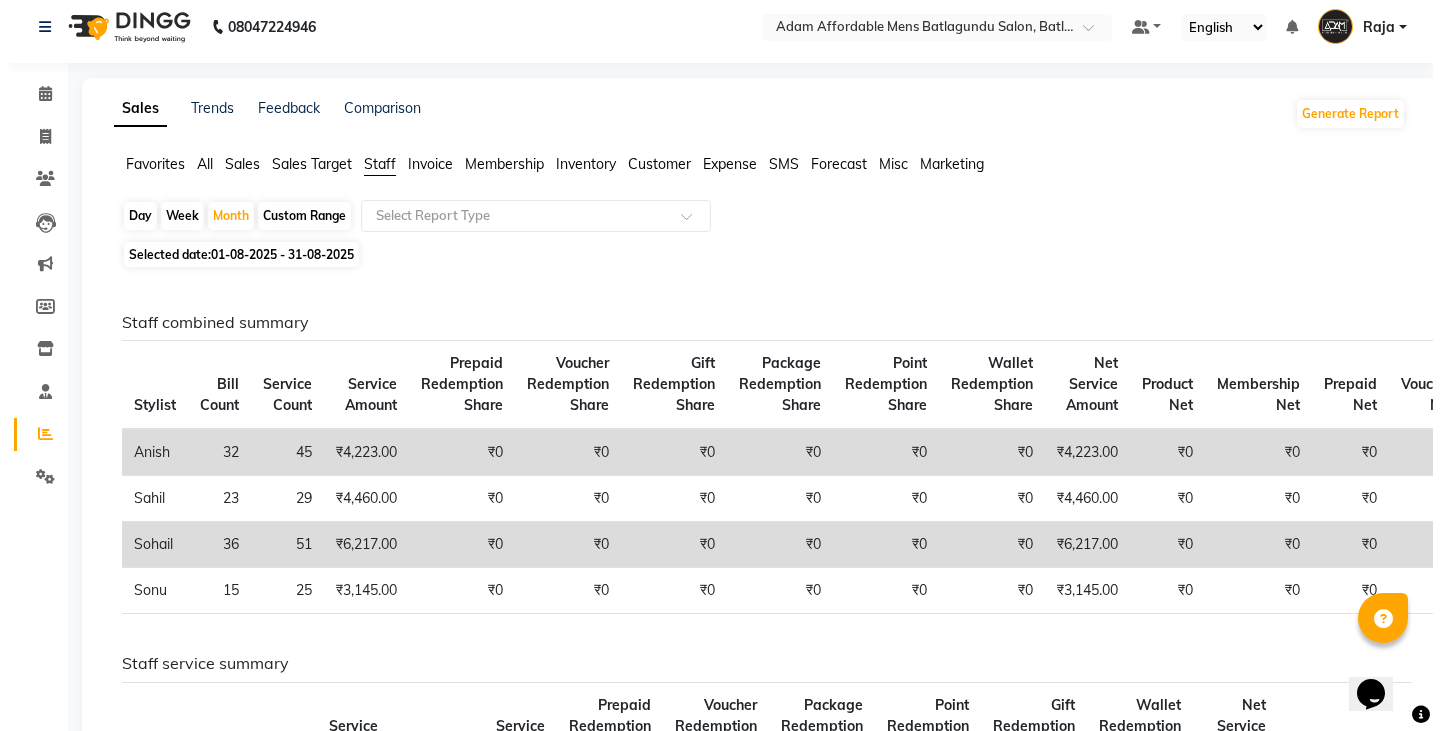scroll, scrollTop: 0, scrollLeft: 0, axis: both 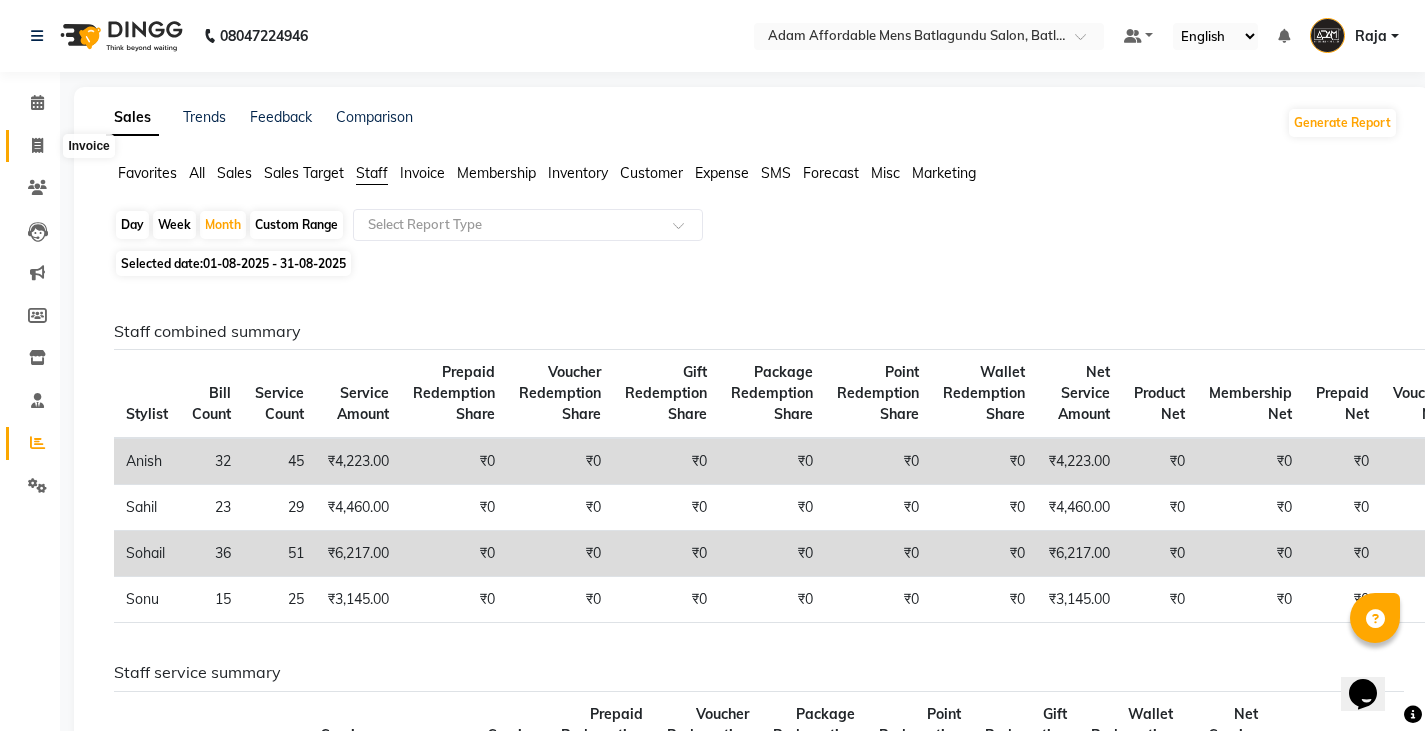 click 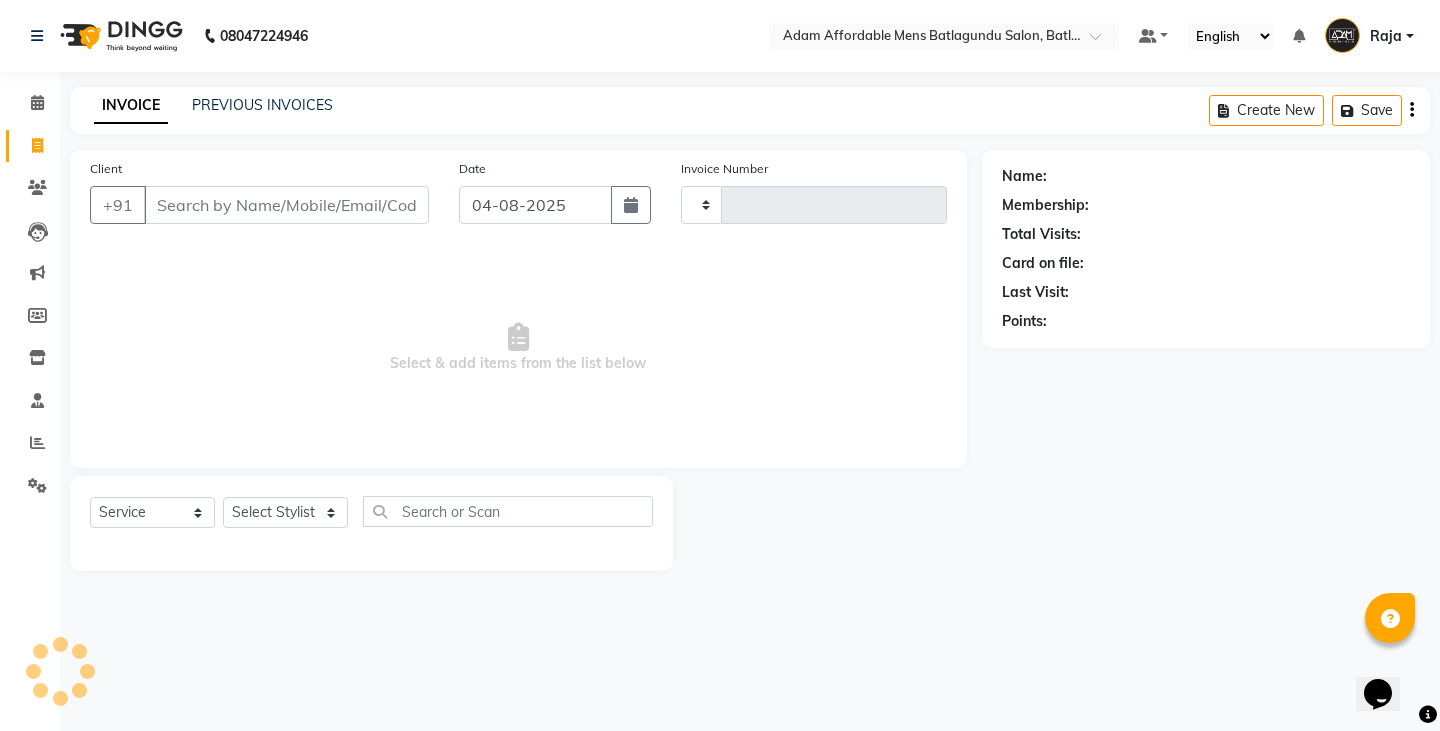 type on "3100" 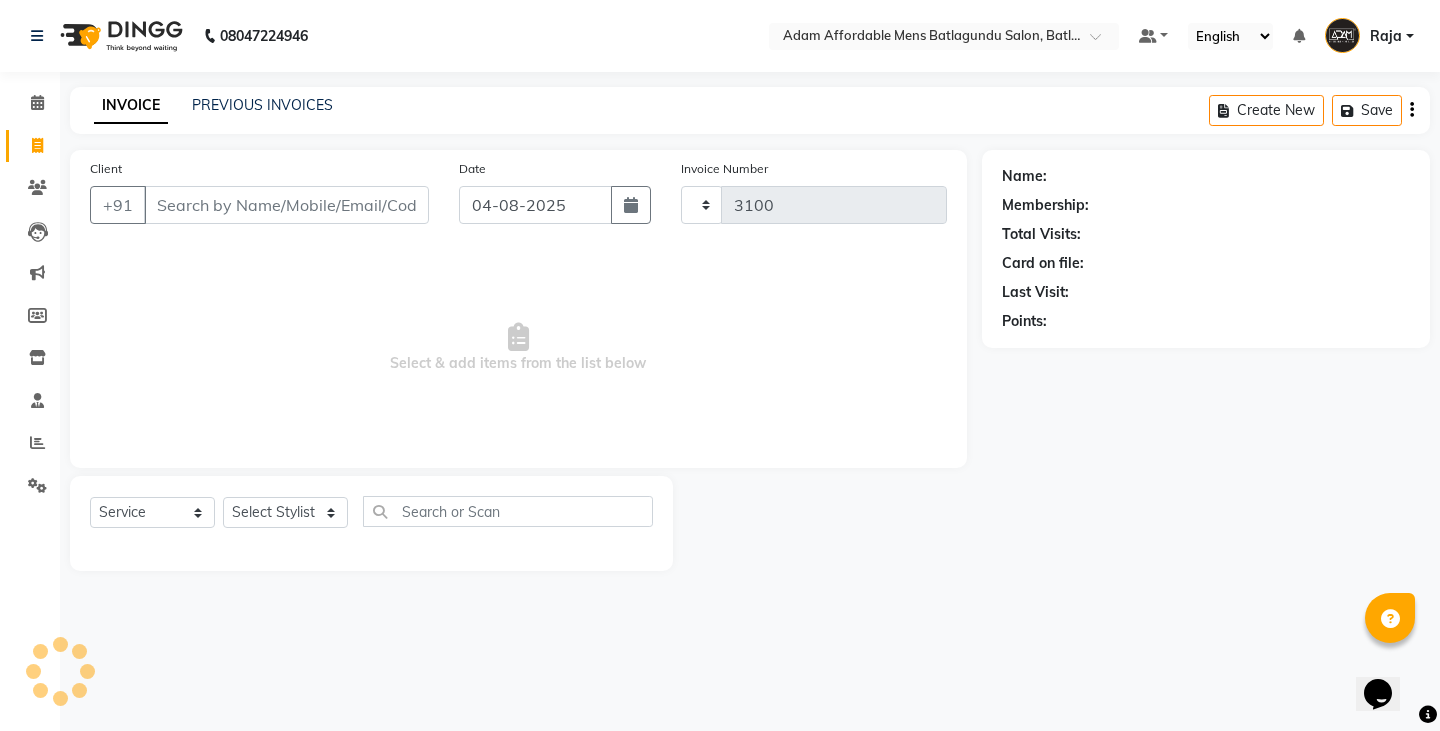 select on "8213" 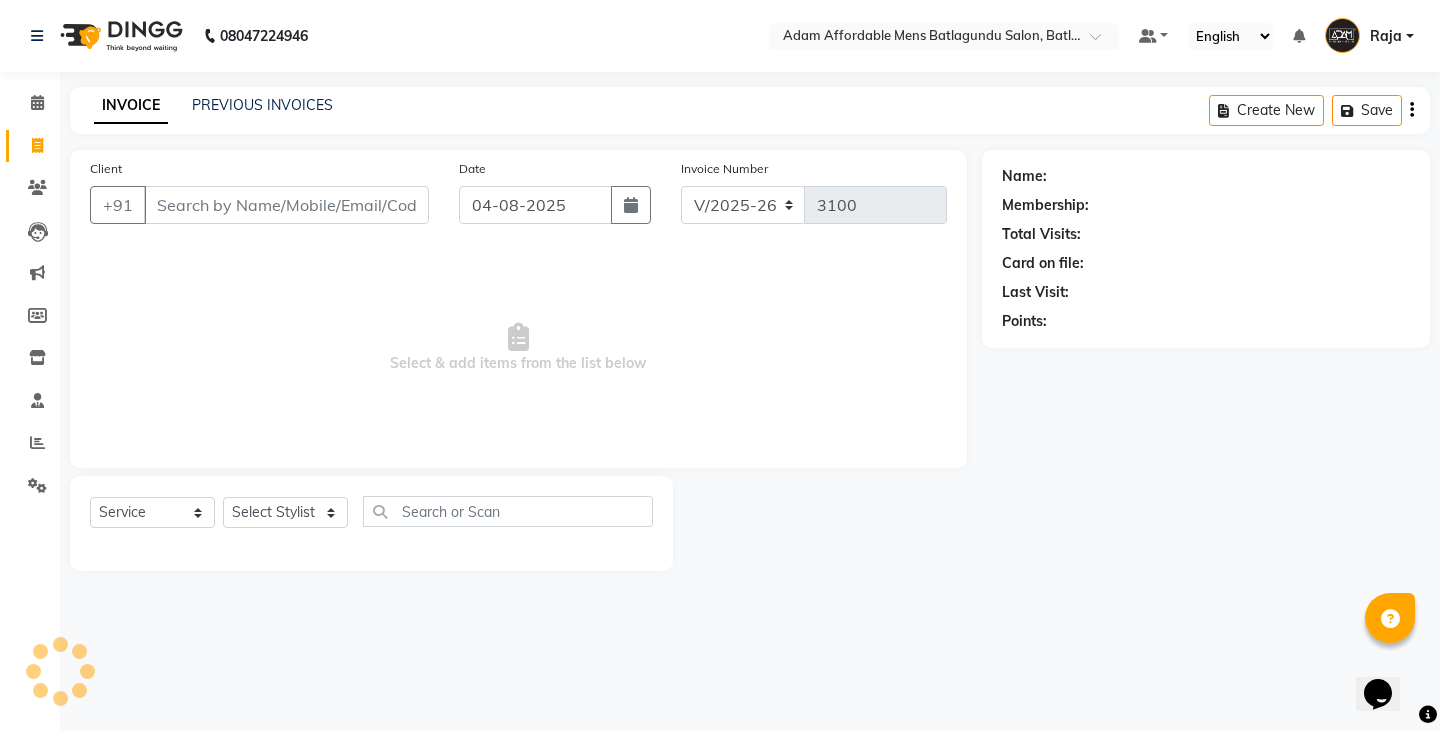click on "INVOICE PREVIOUS INVOICES Create New   Save" 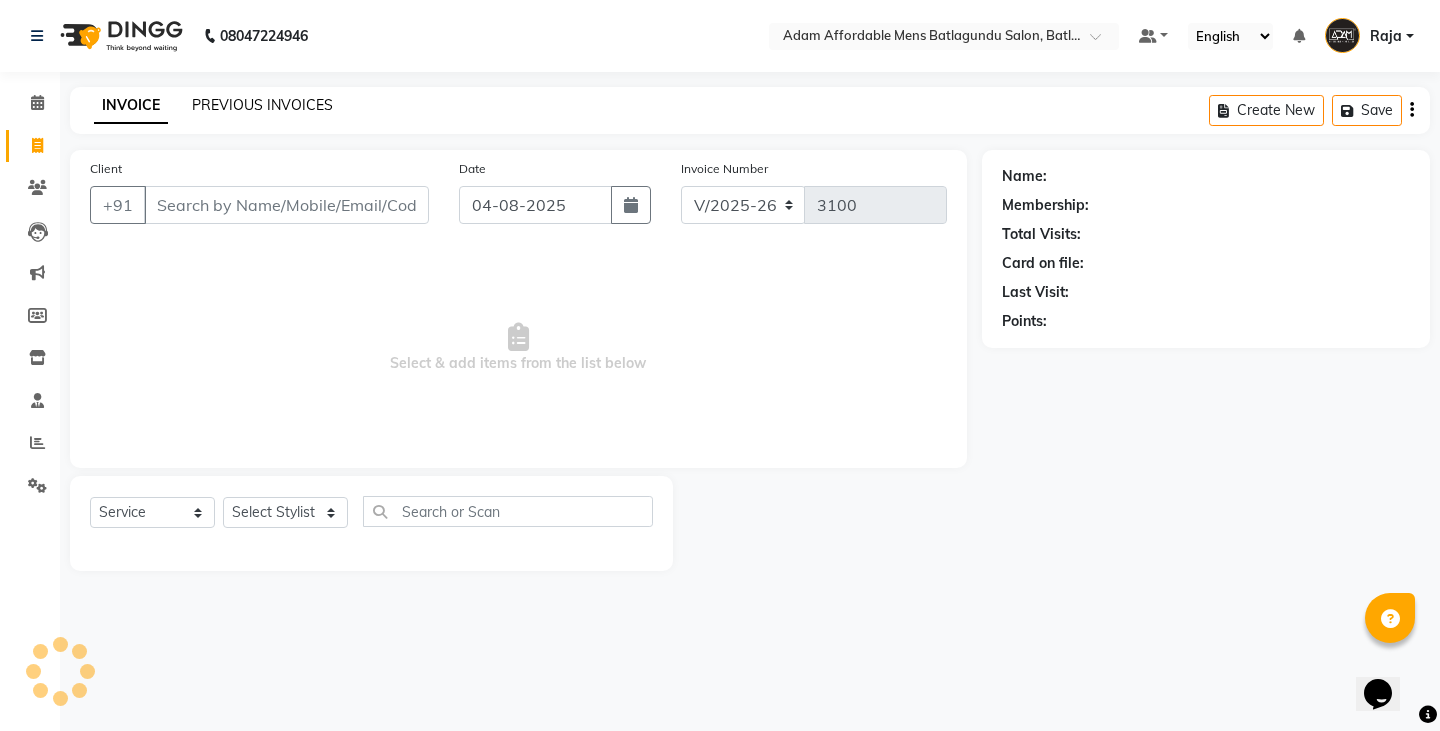 click on "PREVIOUS INVOICES" 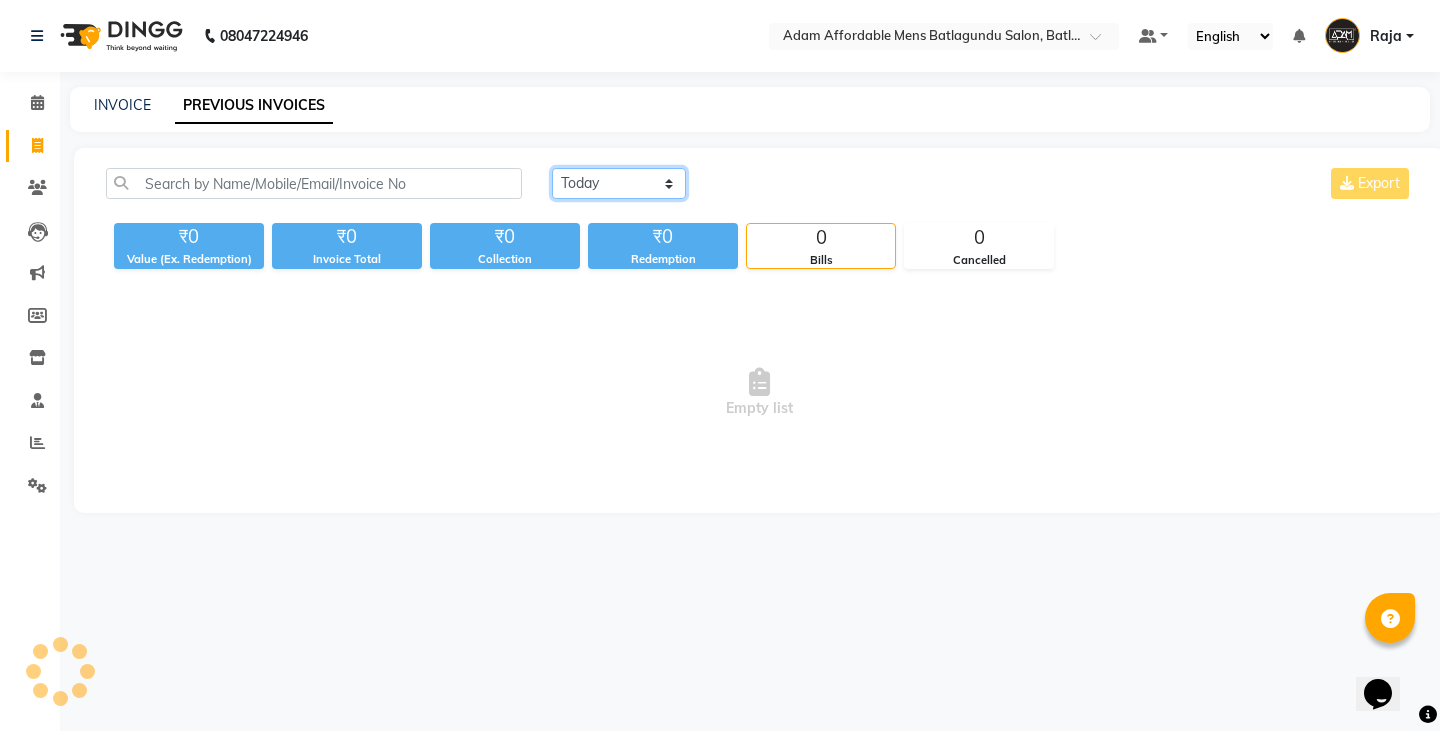 click on "Today Yesterday Custom Range" 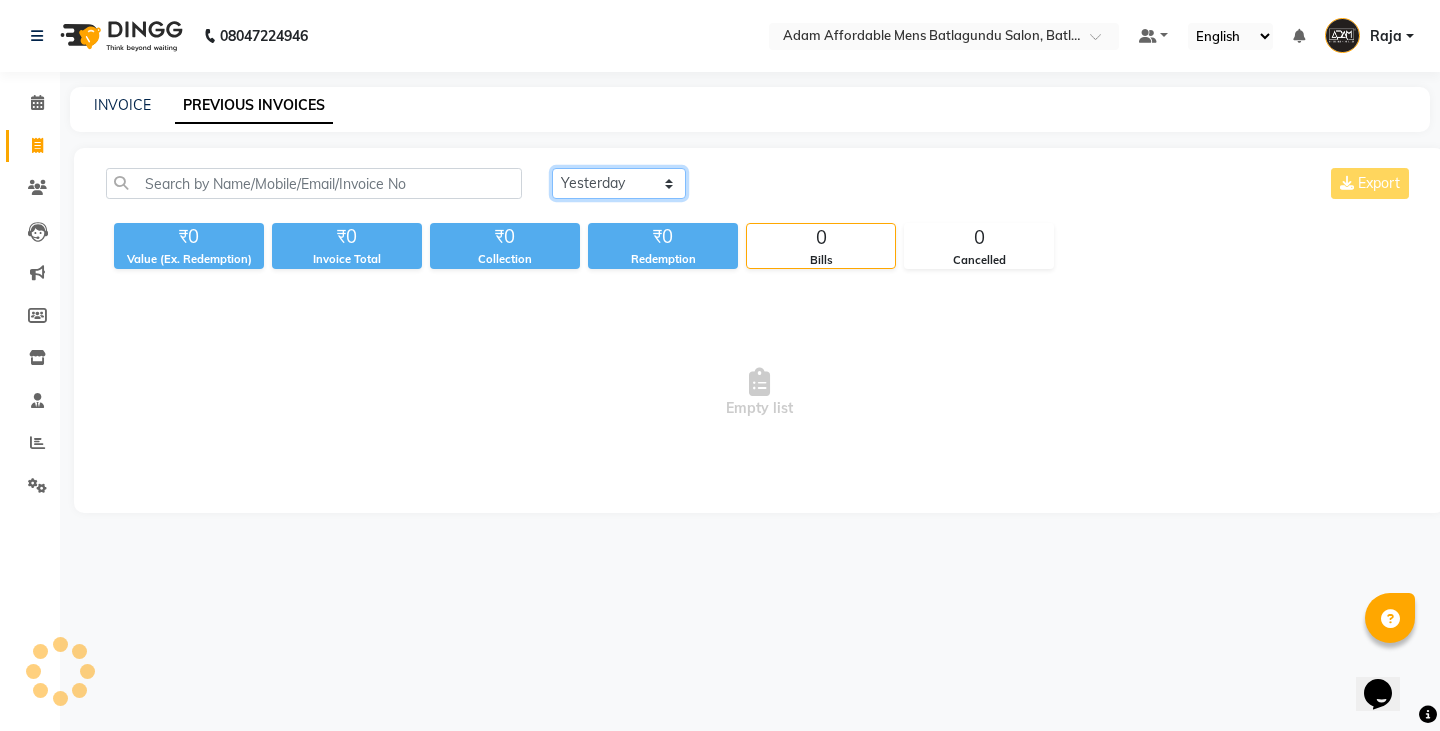 click on "Today Yesterday Custom Range" 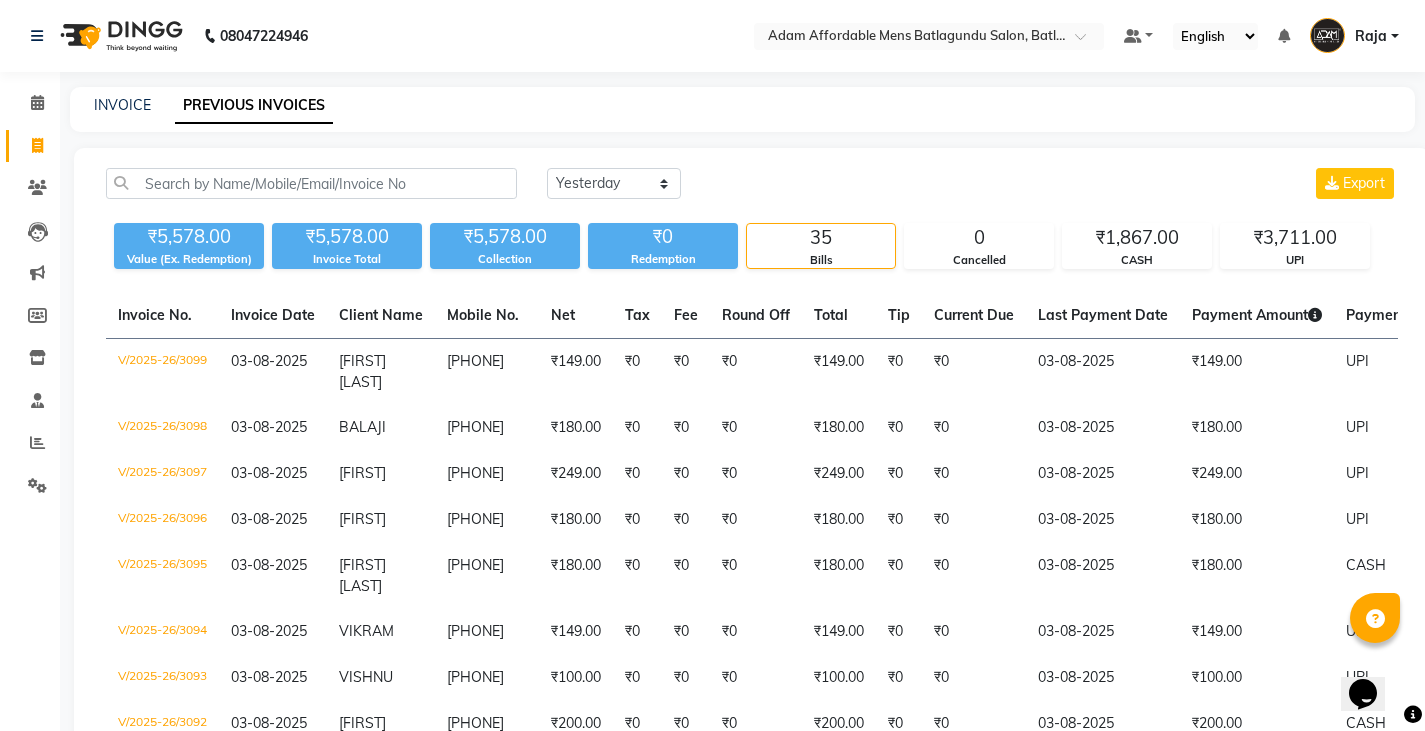 click on "INVOICE PREVIOUS INVOICES" 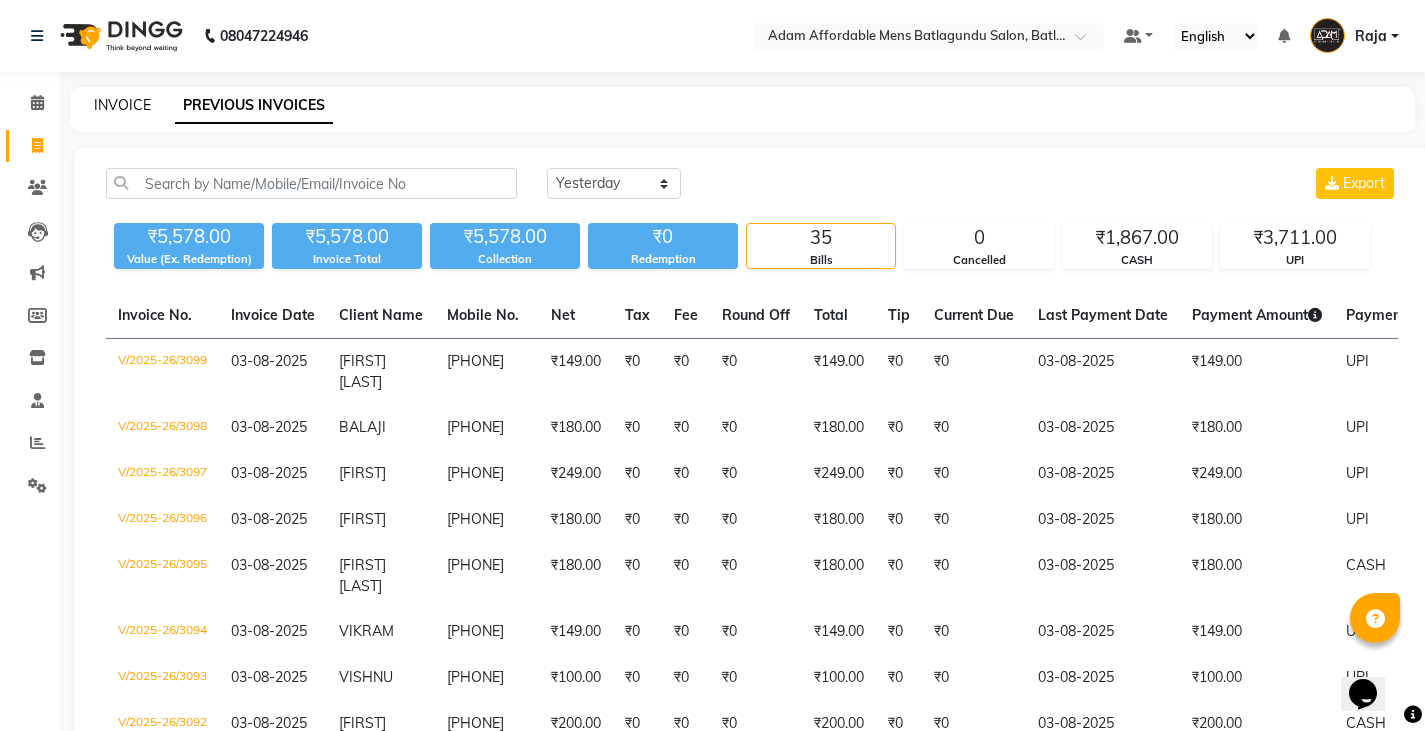 click on "INVOICE" 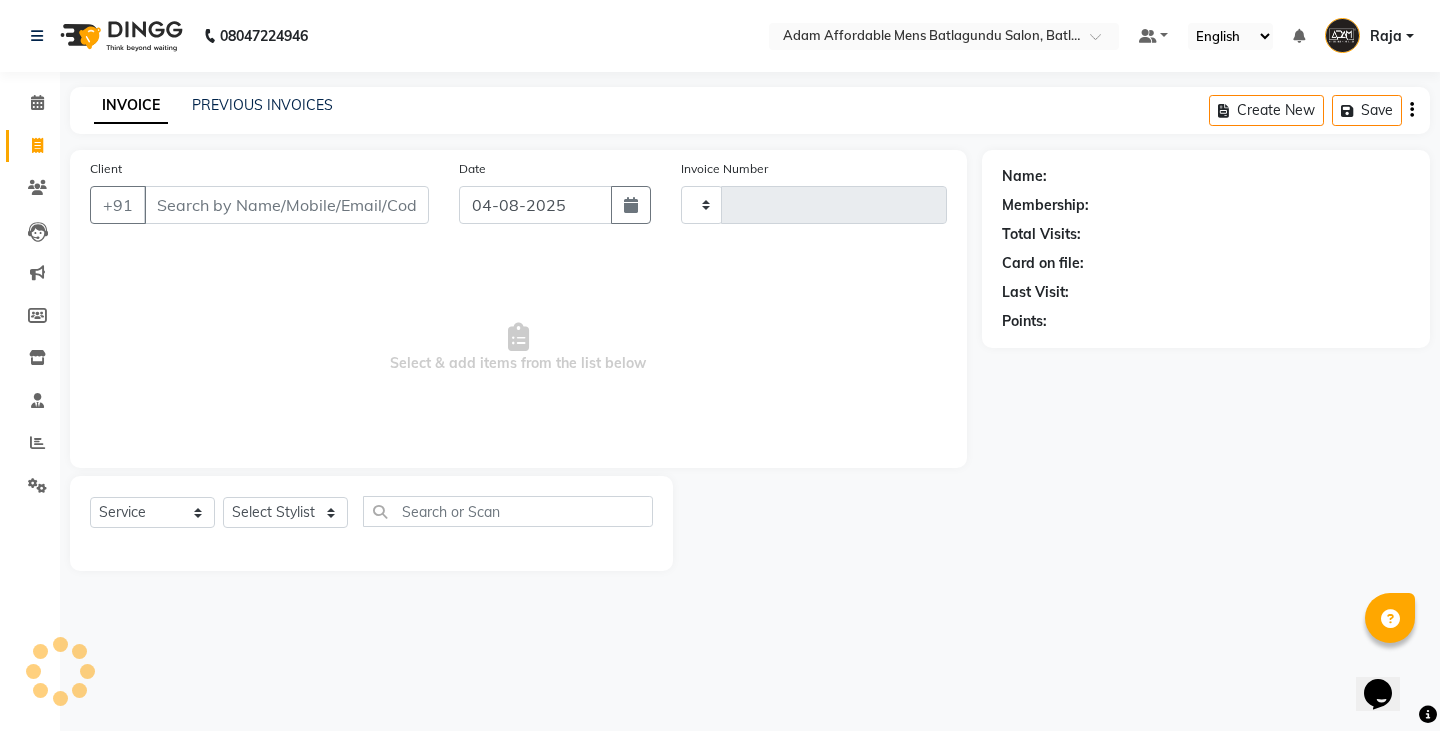 type on "3100" 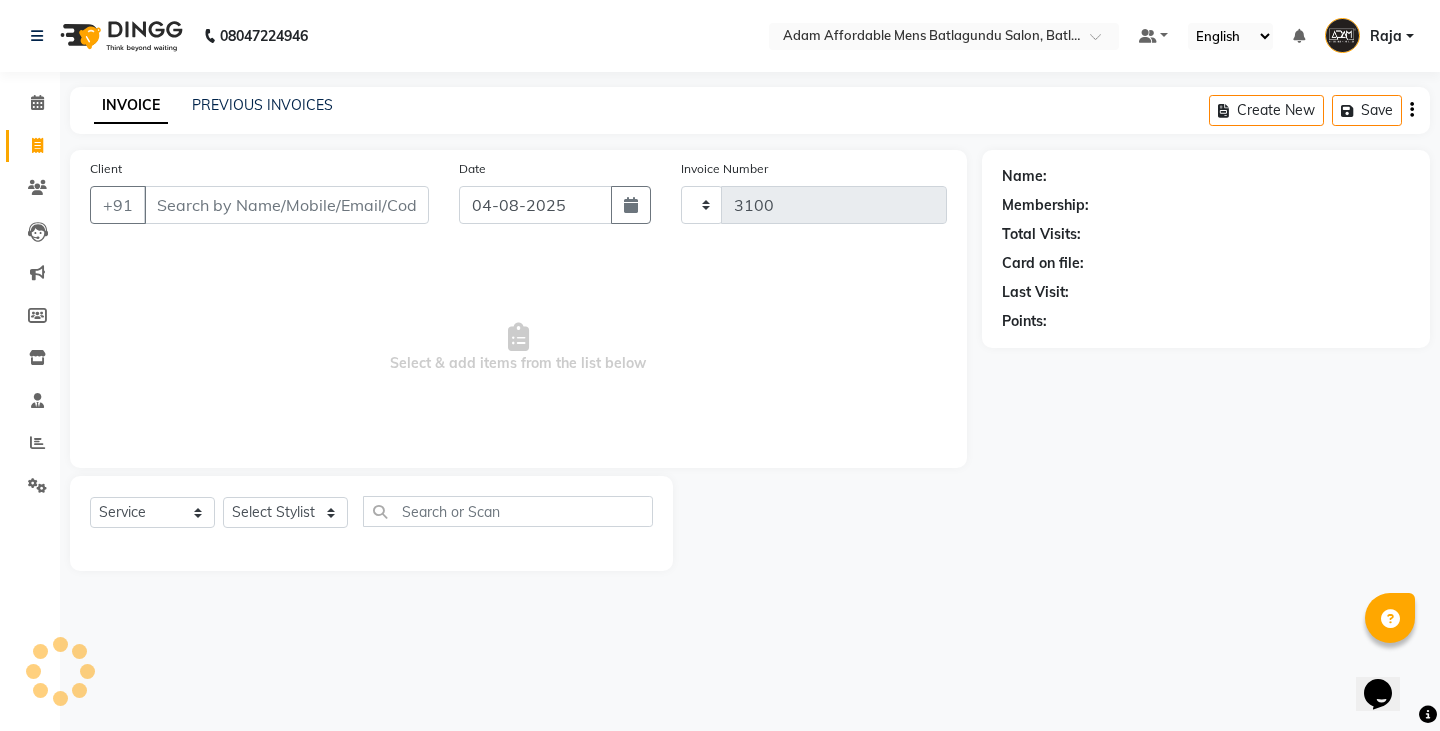 select on "8213" 